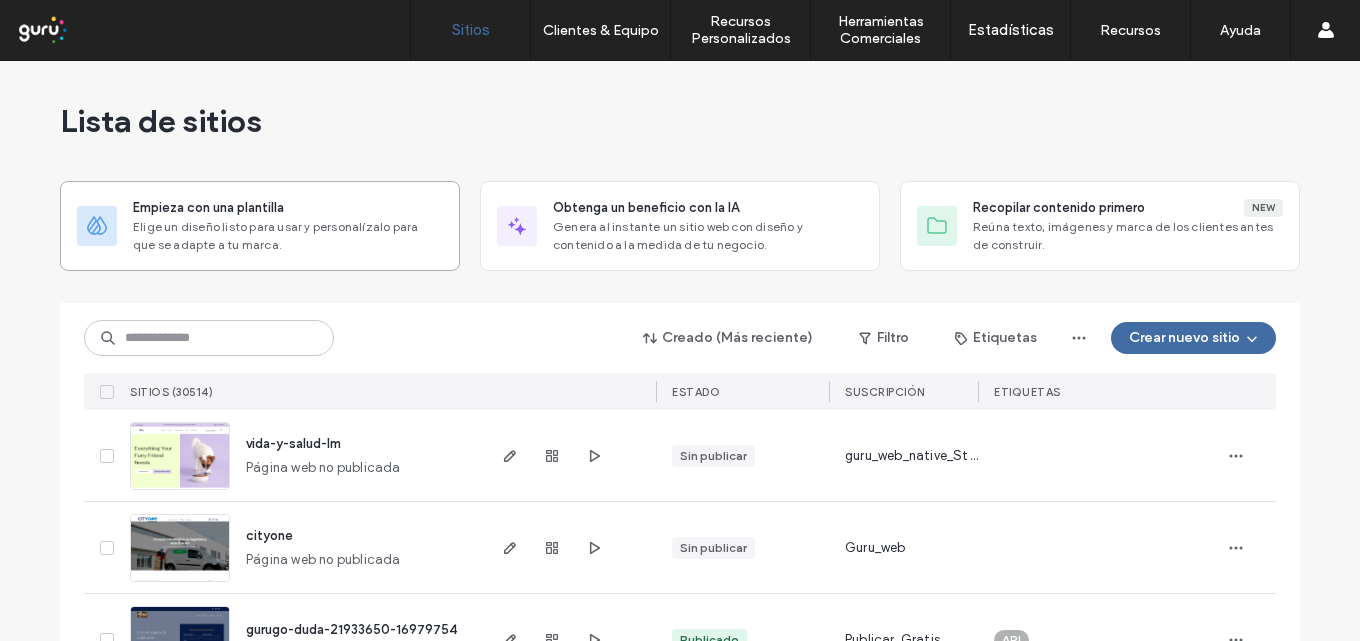 scroll, scrollTop: 0, scrollLeft: 0, axis: both 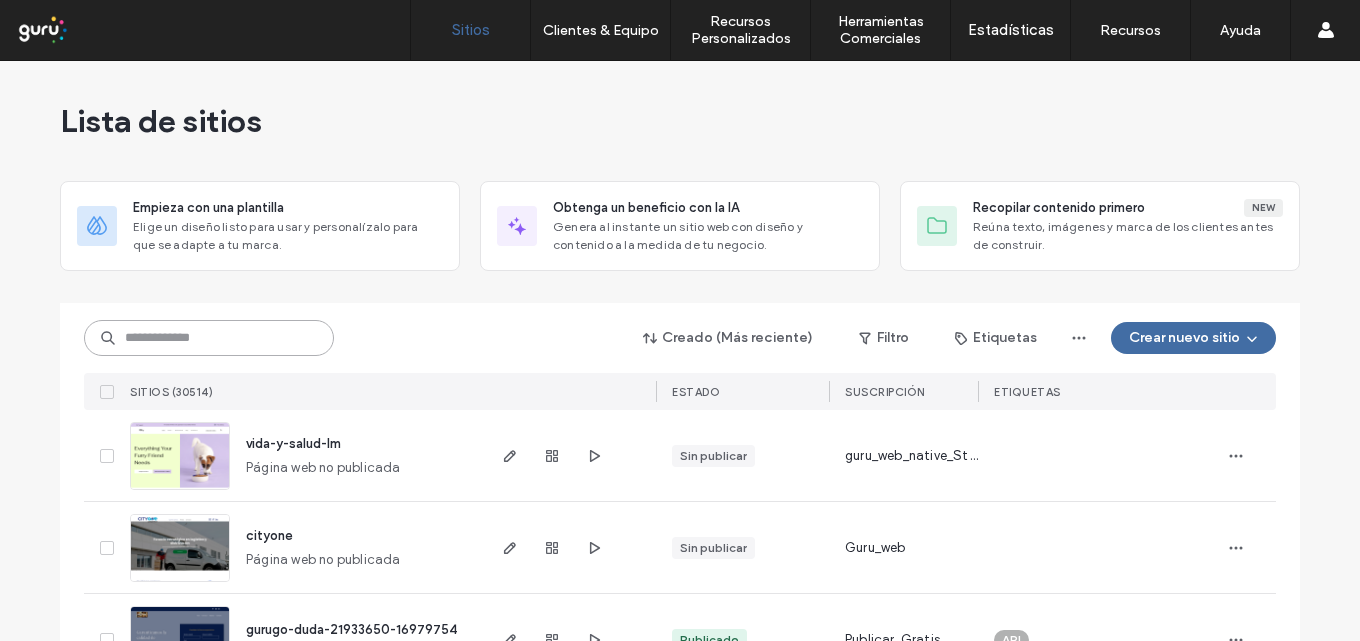 drag, startPoint x: 251, startPoint y: 336, endPoint x: 290, endPoint y: 305, distance: 49.819675 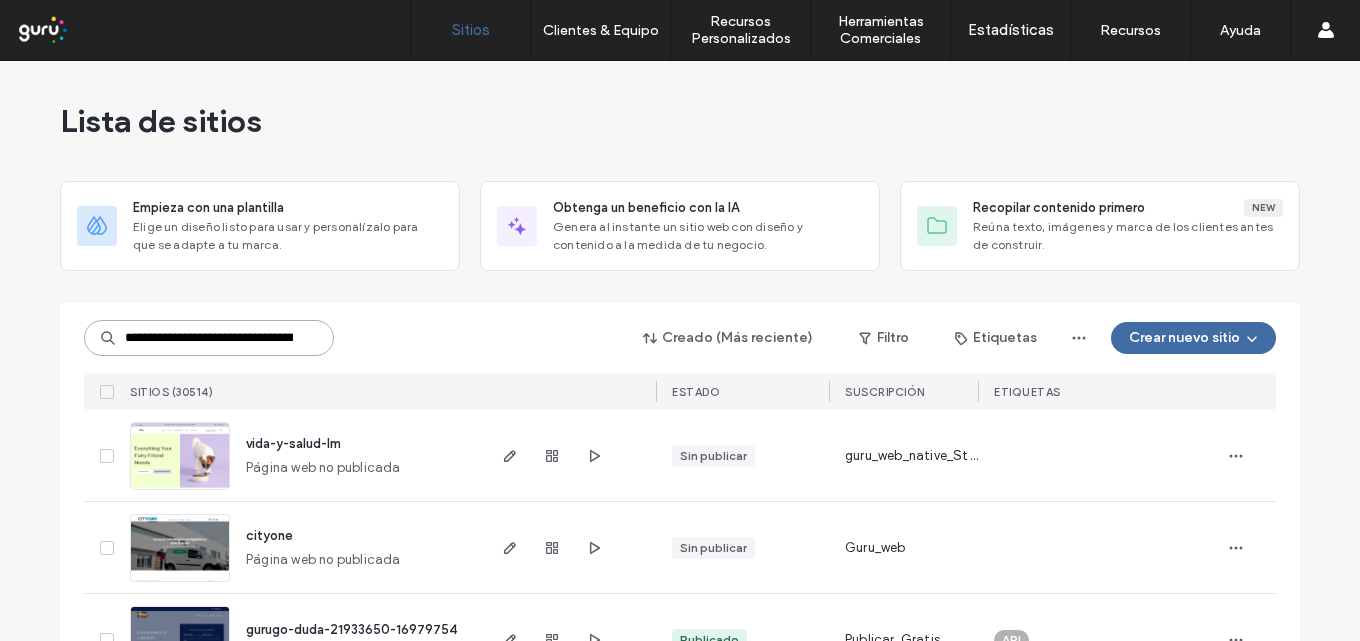 scroll, scrollTop: 0, scrollLeft: 125, axis: horizontal 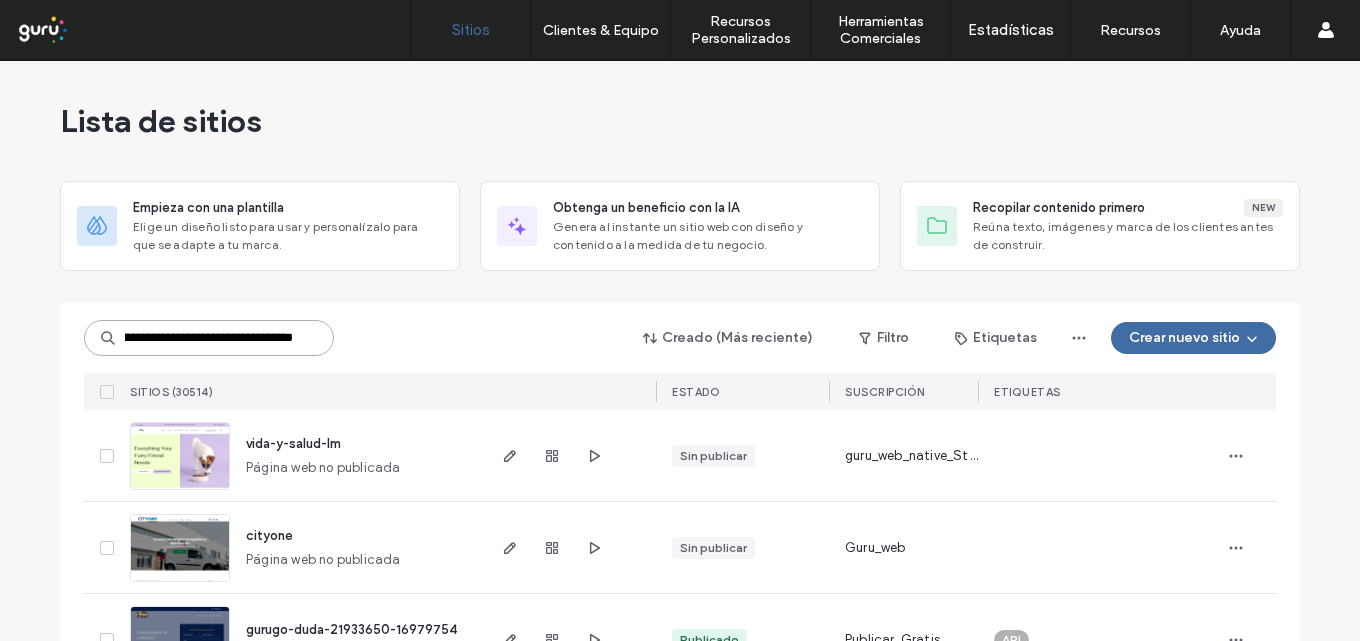 type on "**********" 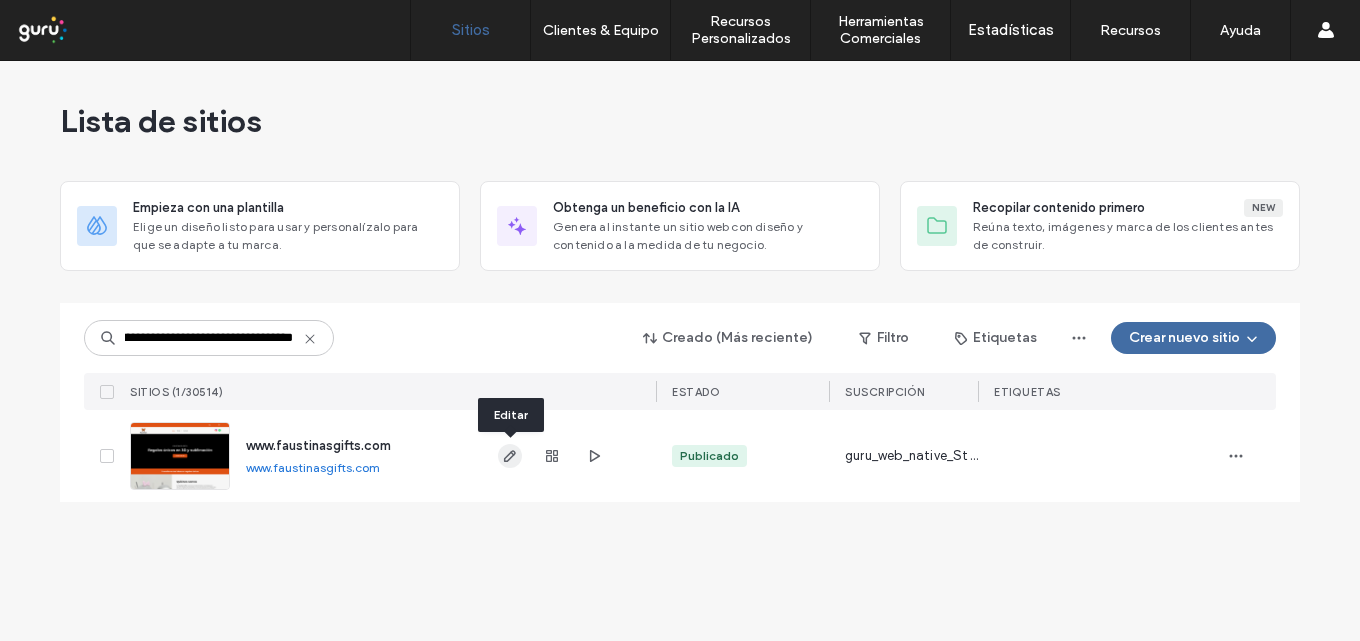 click 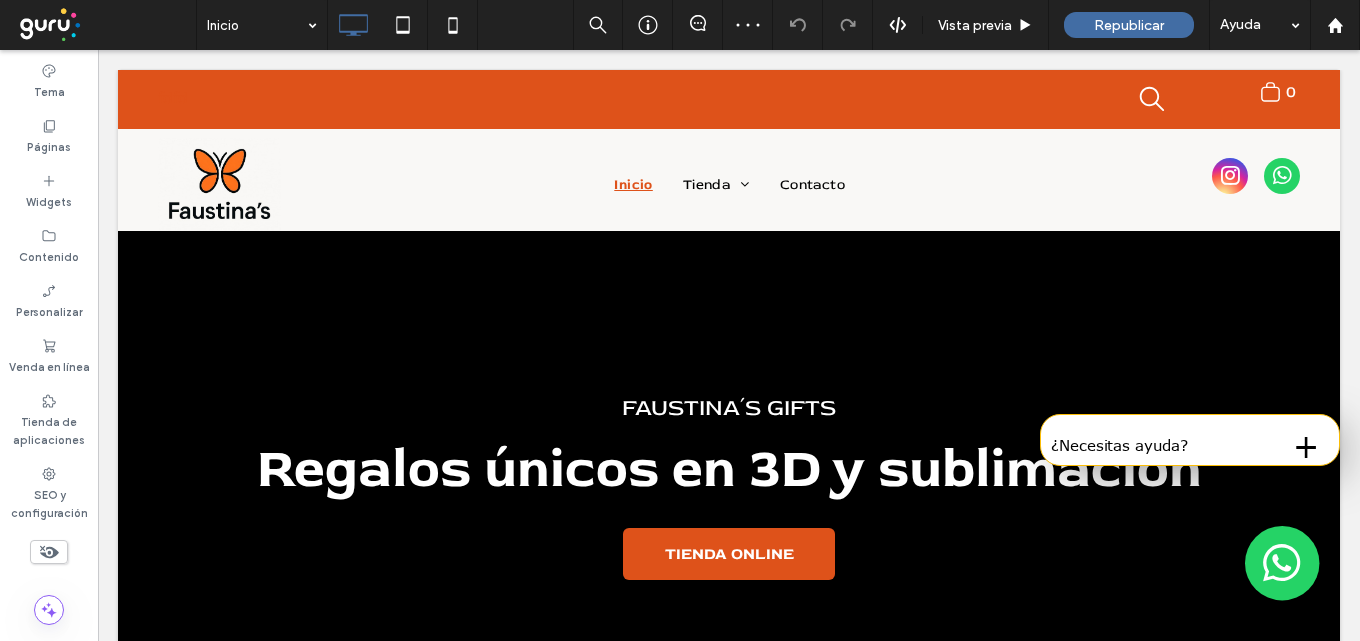 scroll, scrollTop: 0, scrollLeft: 0, axis: both 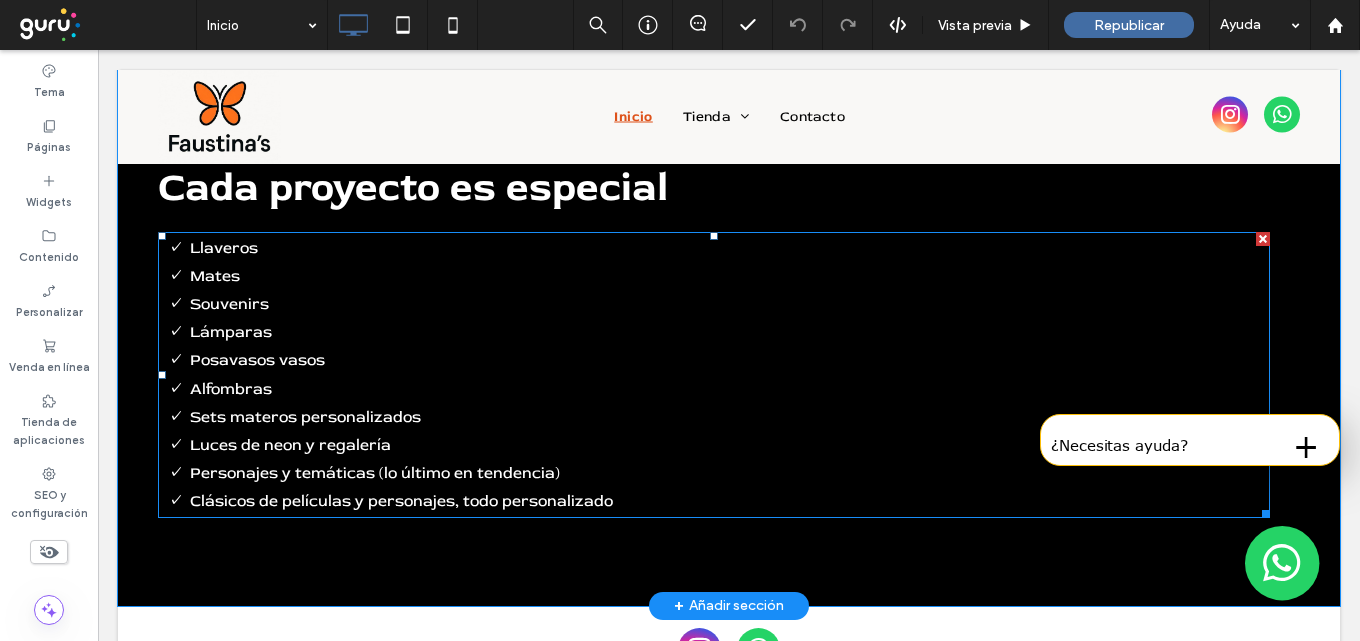 click on "Lámparas" at bounding box center (730, 332) 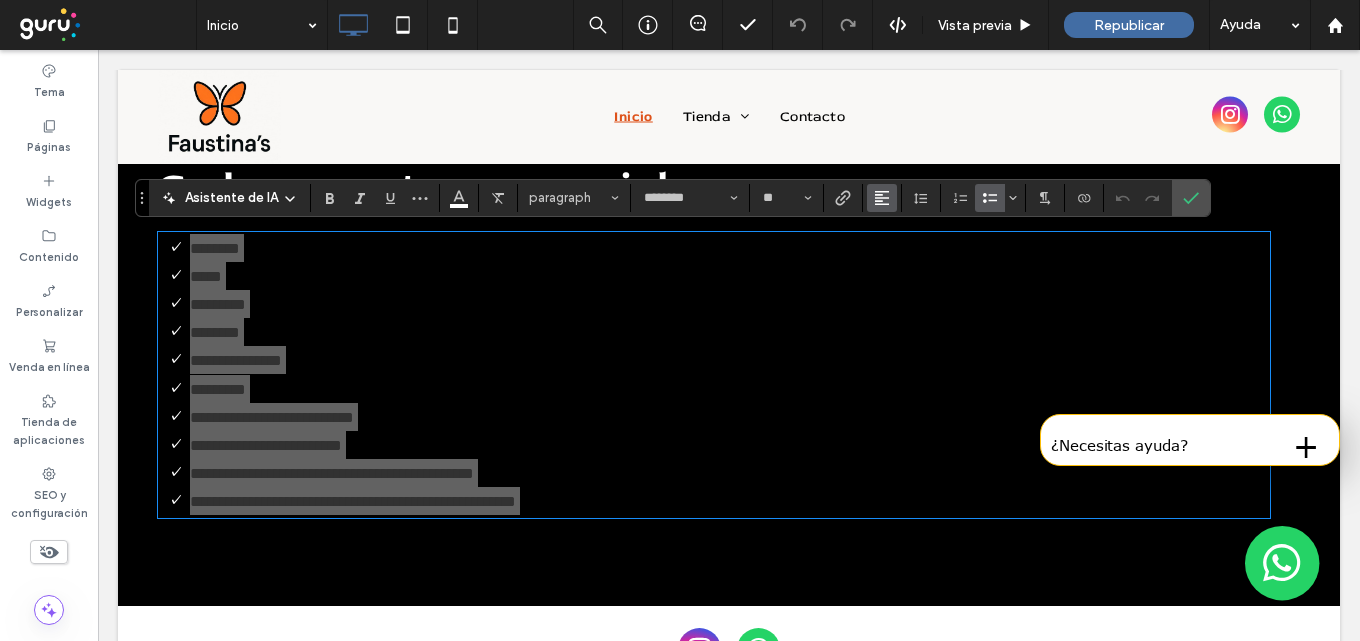 click at bounding box center (882, 198) 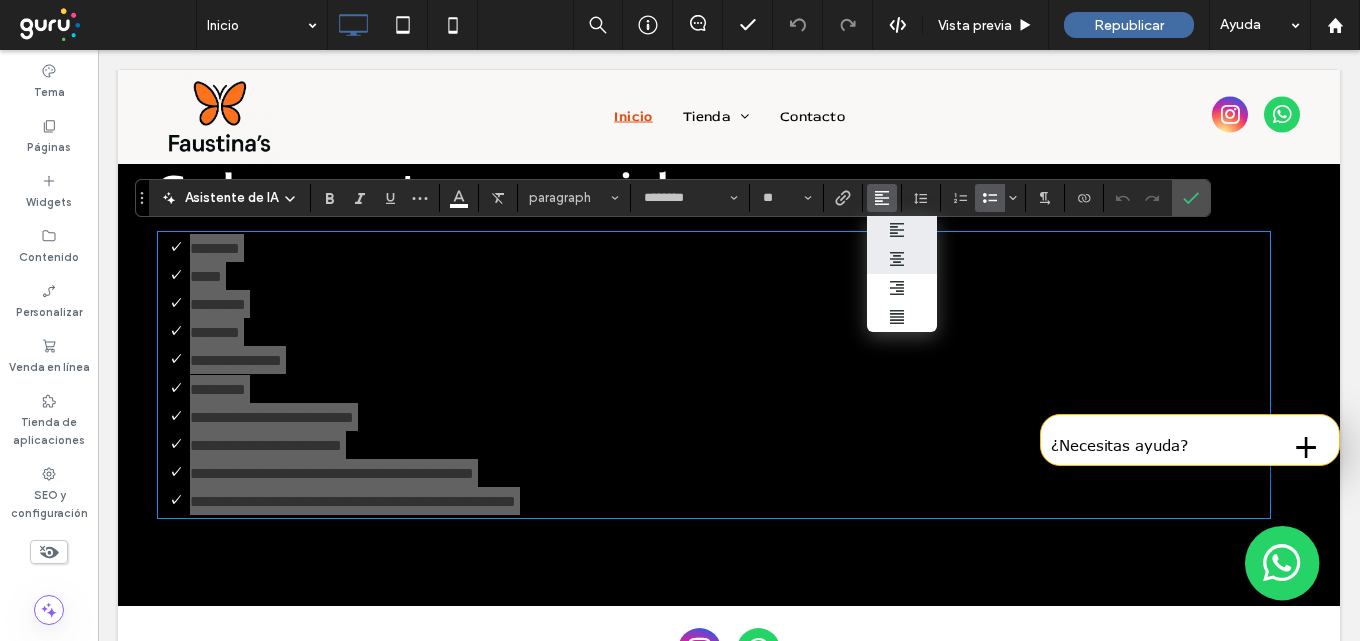 click at bounding box center (902, 259) 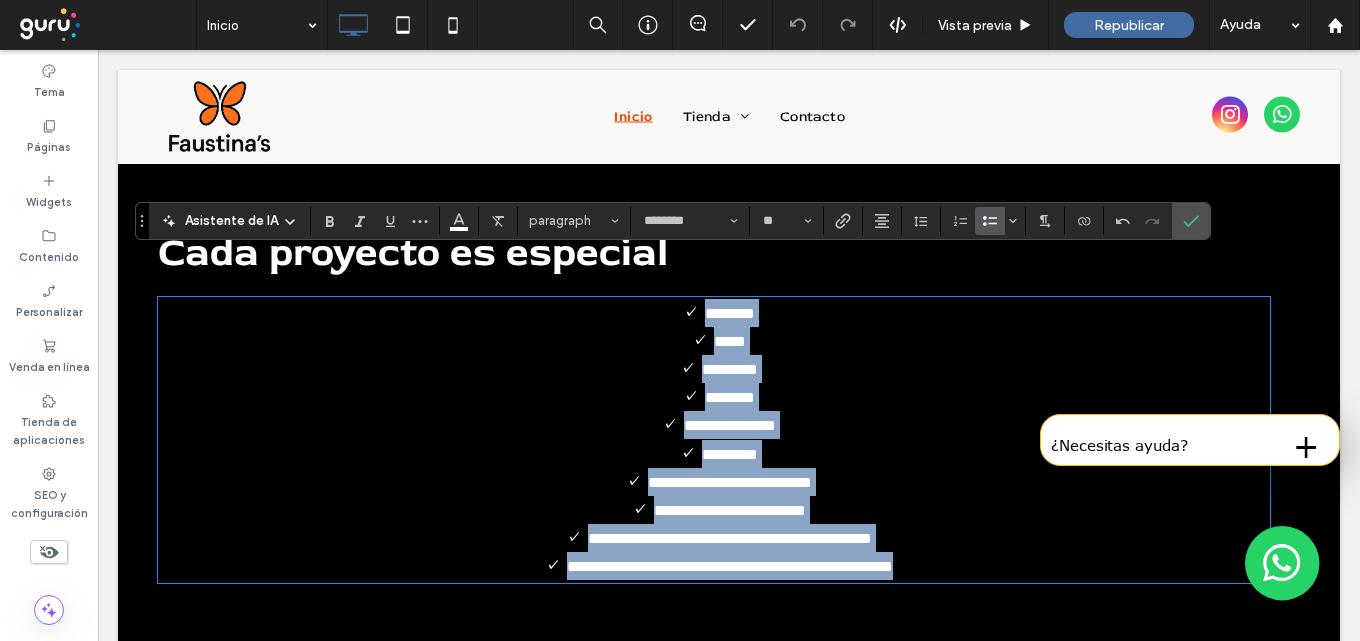 scroll, scrollTop: 2900, scrollLeft: 0, axis: vertical 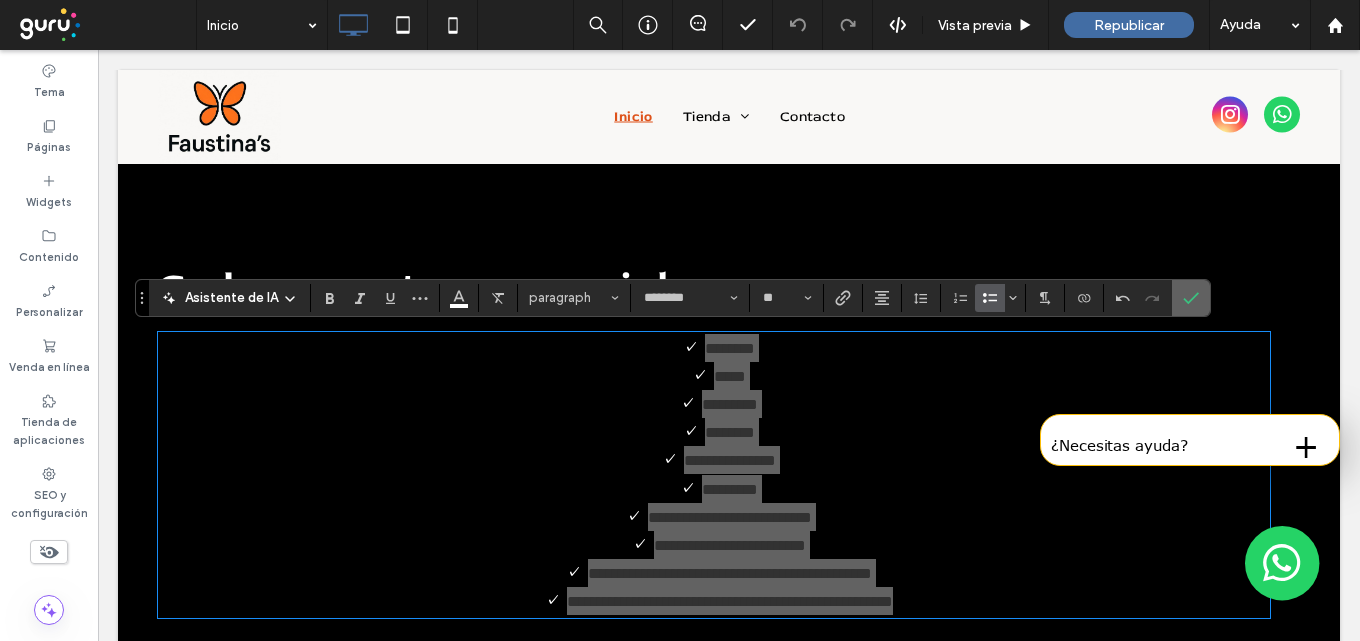 click 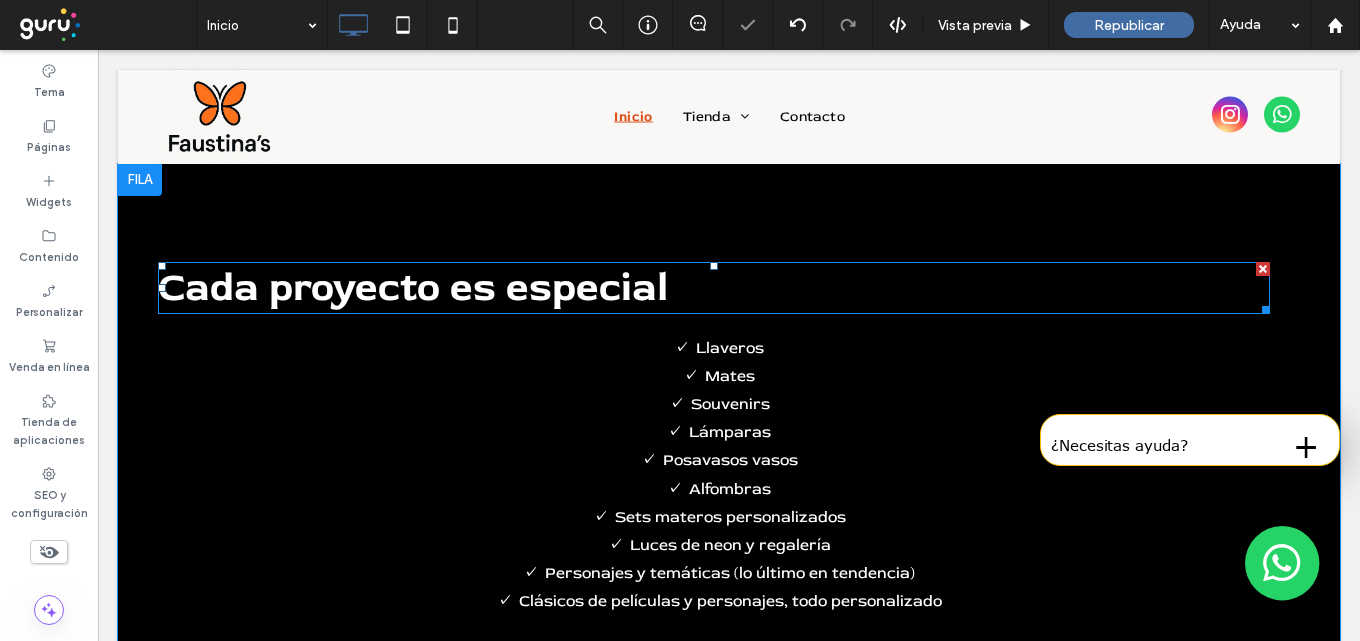 click on "Cada proyecto es especial" at bounding box center (413, 287) 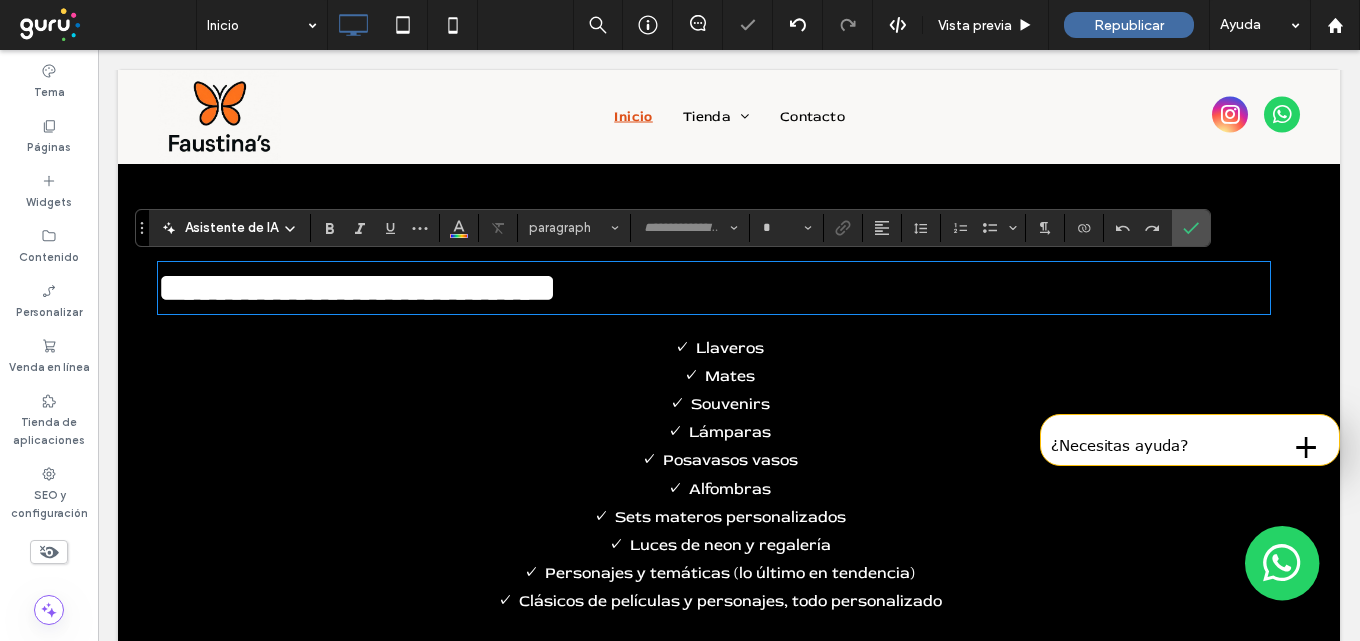 type on "********" 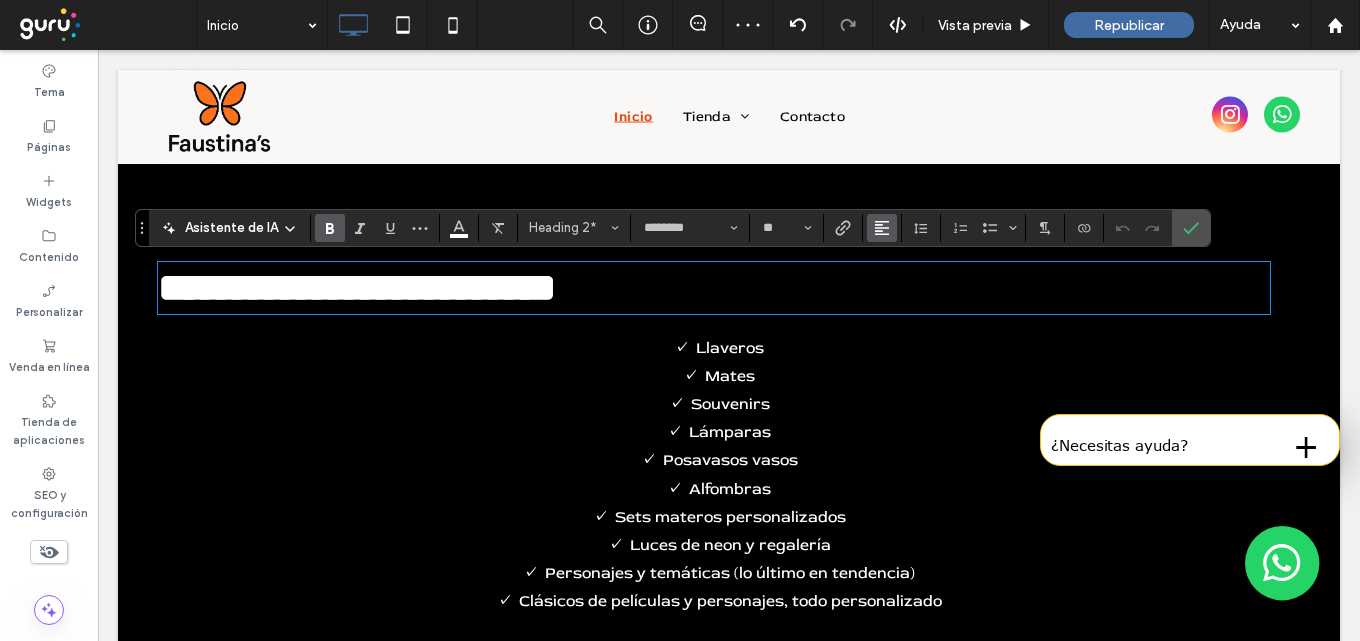 click at bounding box center [882, 228] 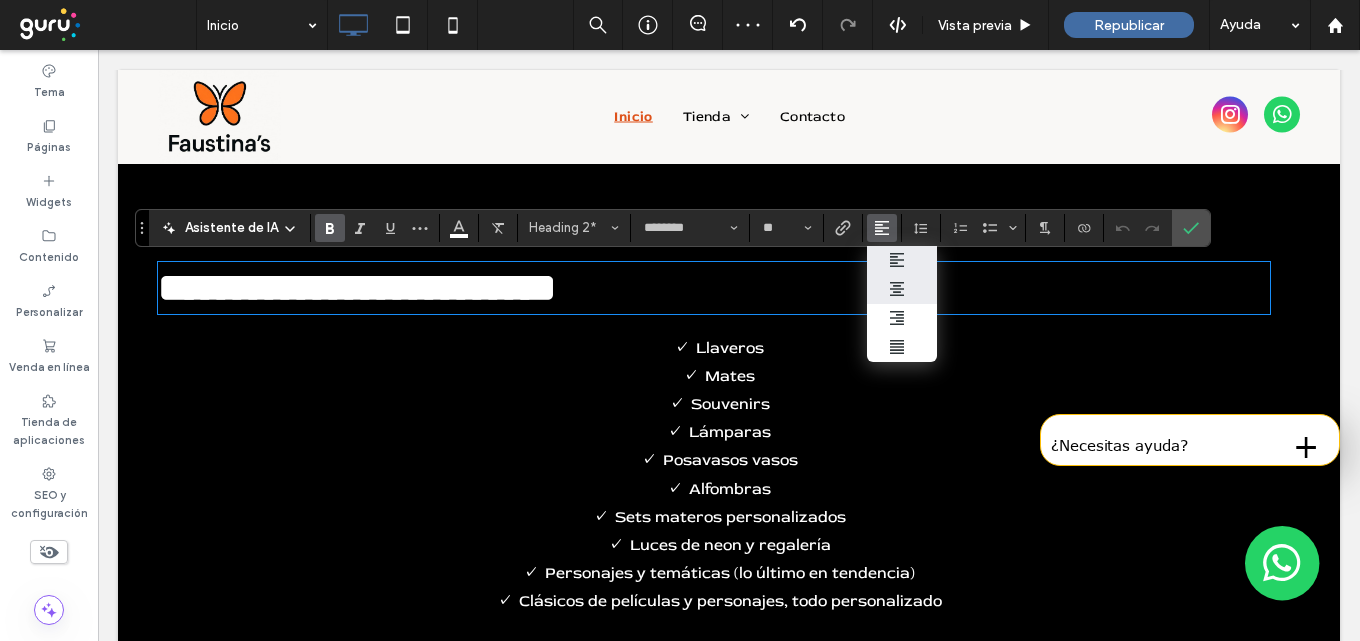 click 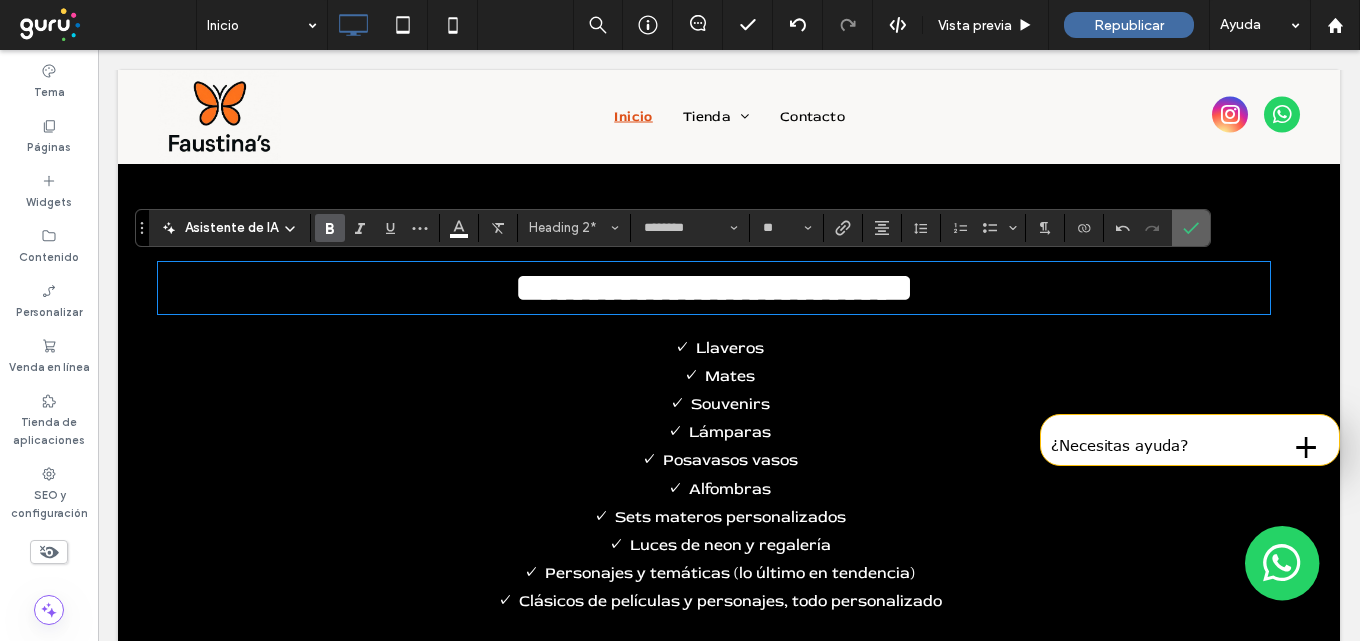 click 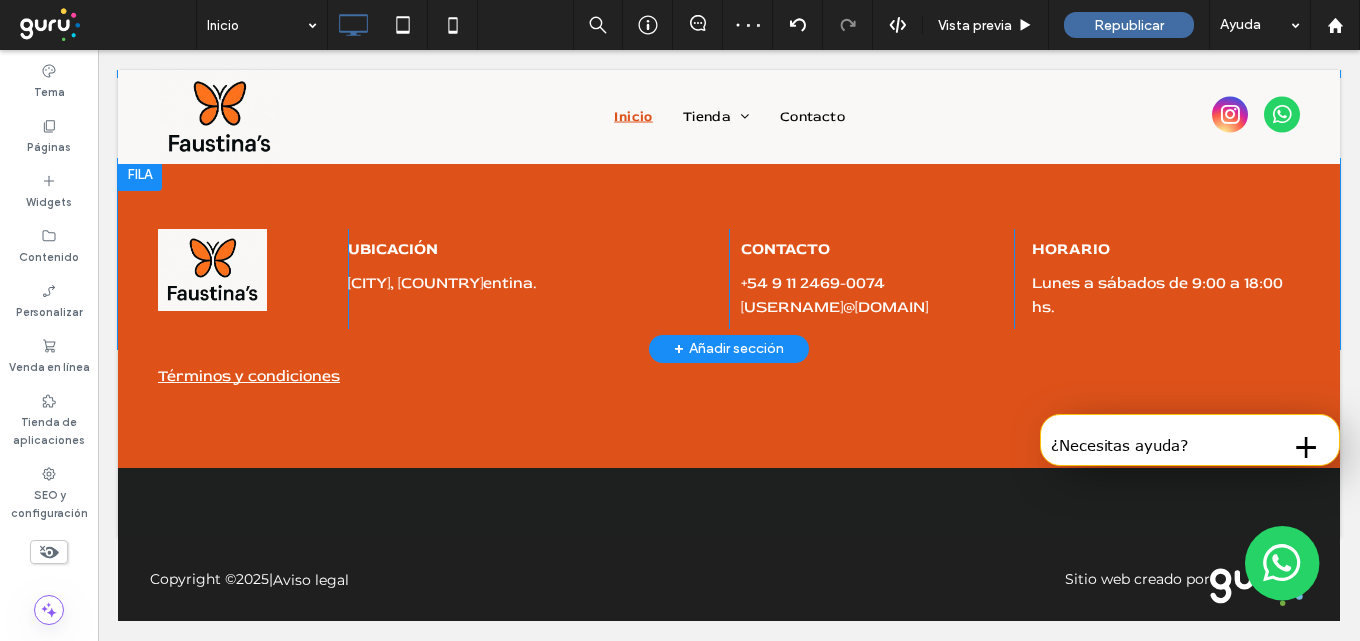 scroll, scrollTop: 3553, scrollLeft: 0, axis: vertical 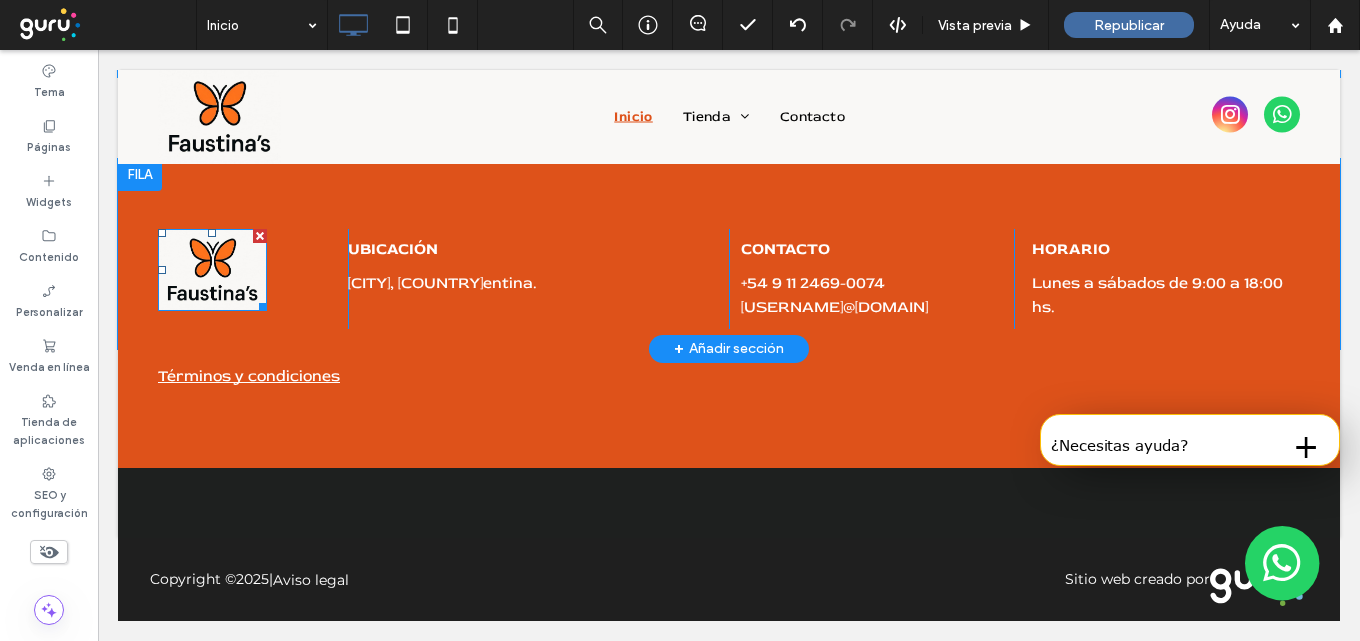 click at bounding box center [260, 236] 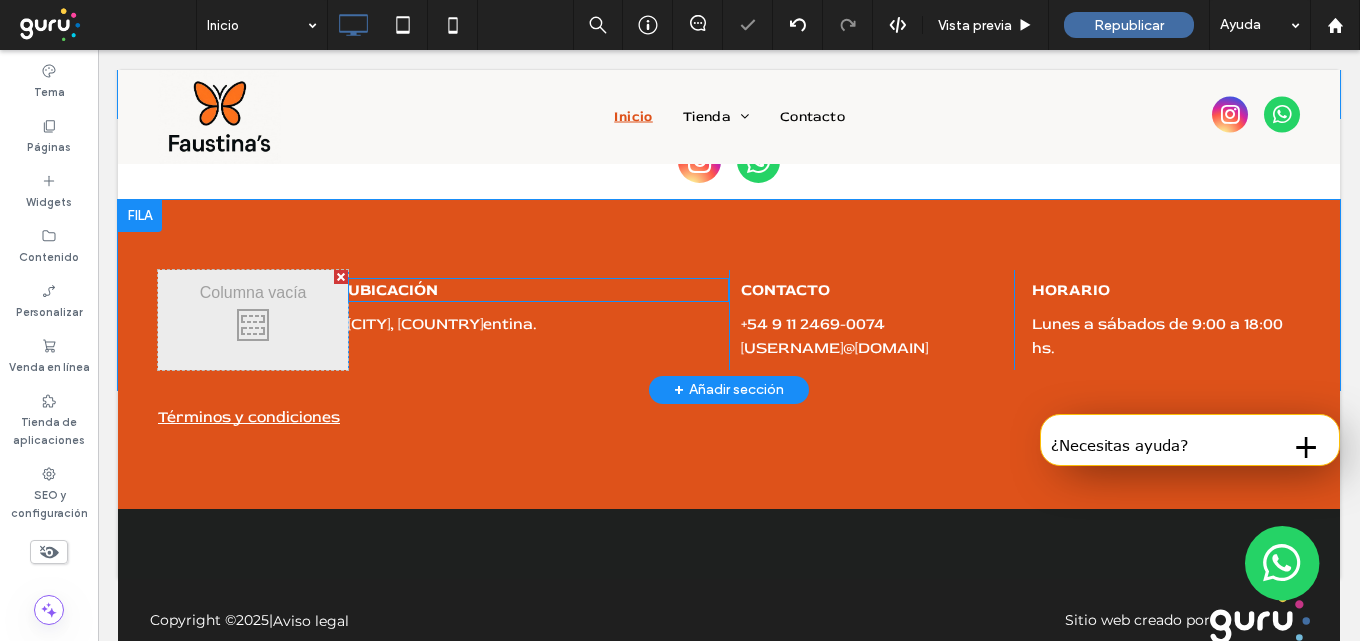 scroll, scrollTop: 3453, scrollLeft: 0, axis: vertical 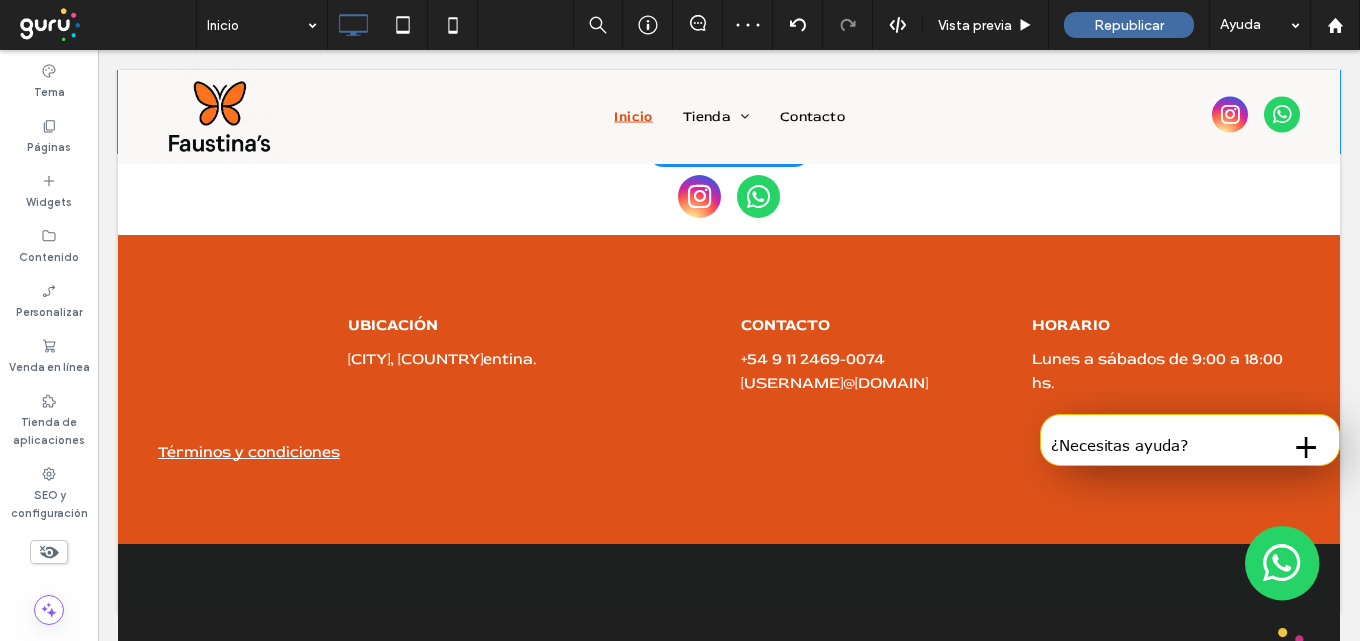 click at bounding box center [98, 50] 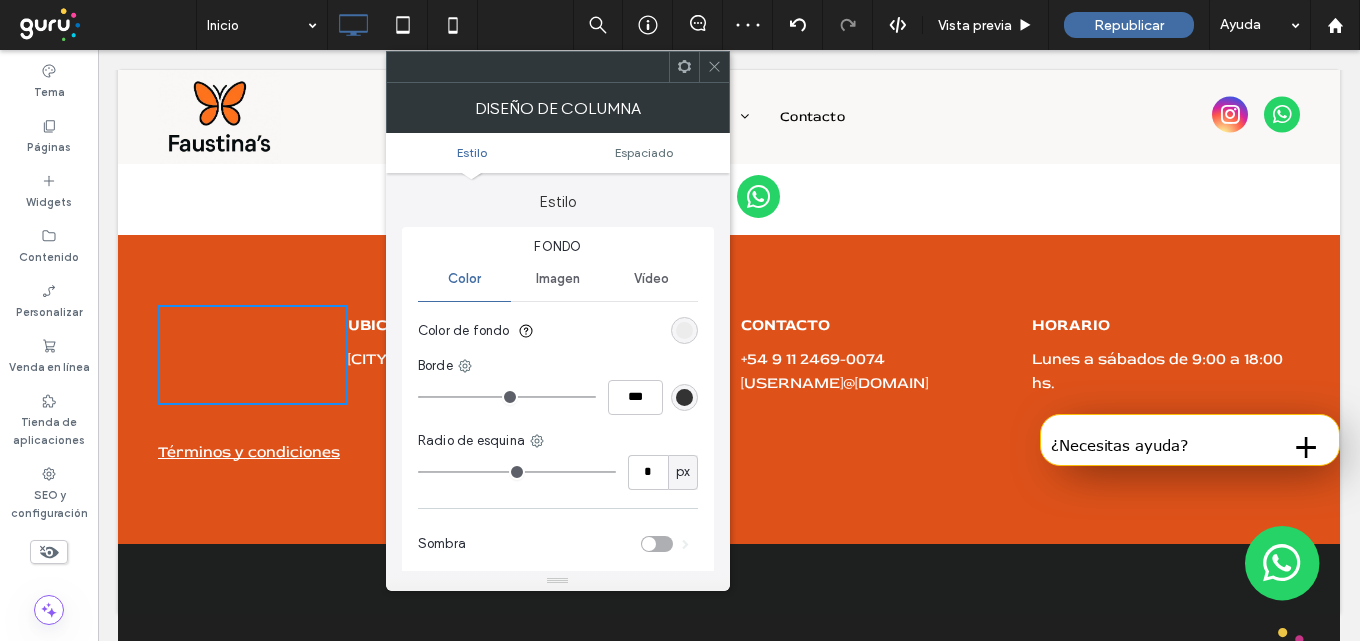 click 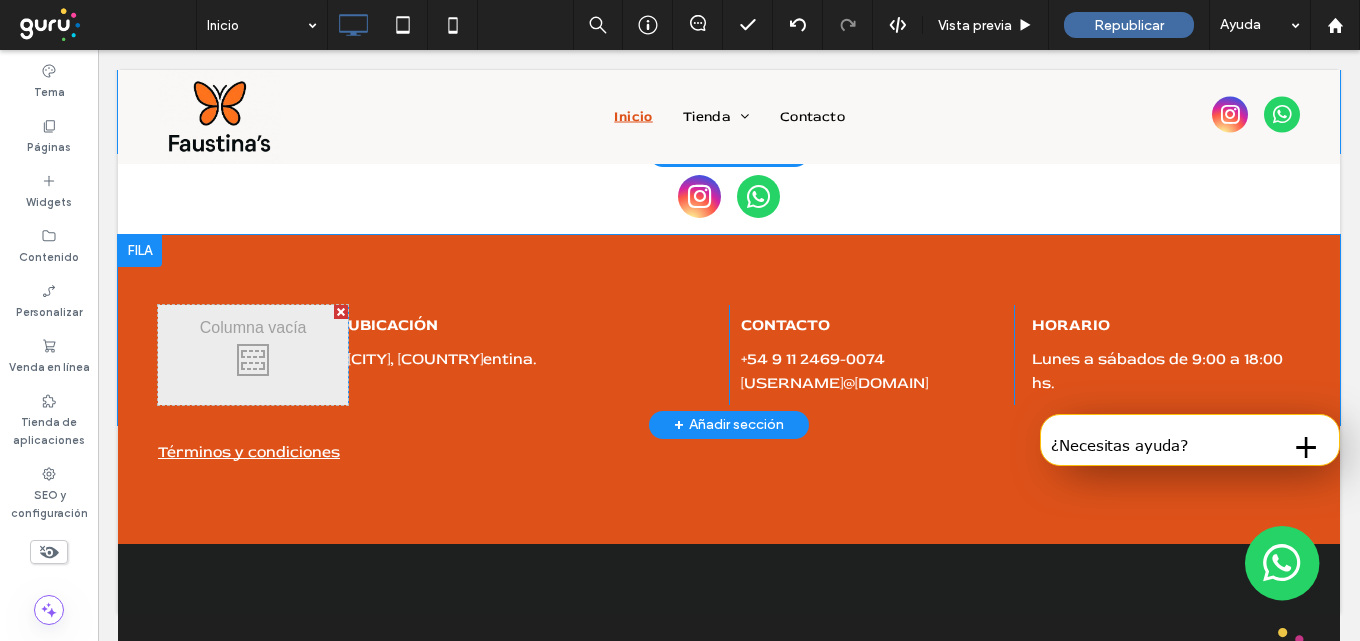click at bounding box center (341, 312) 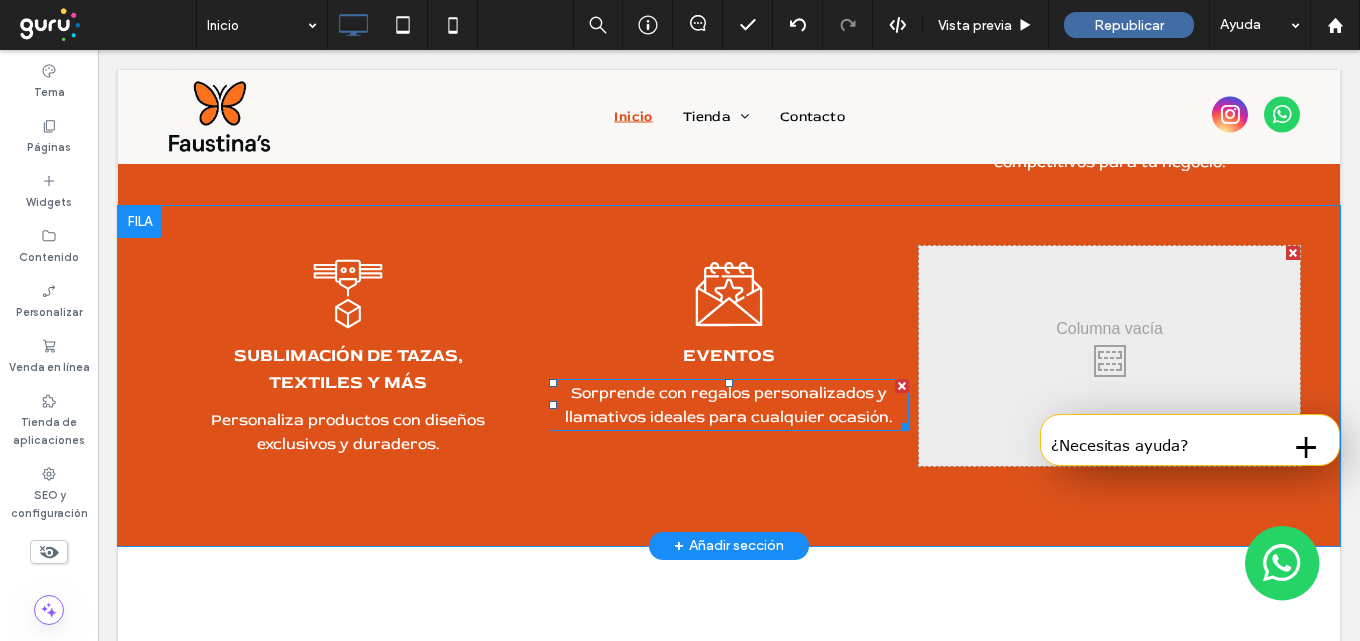 scroll, scrollTop: 1753, scrollLeft: 0, axis: vertical 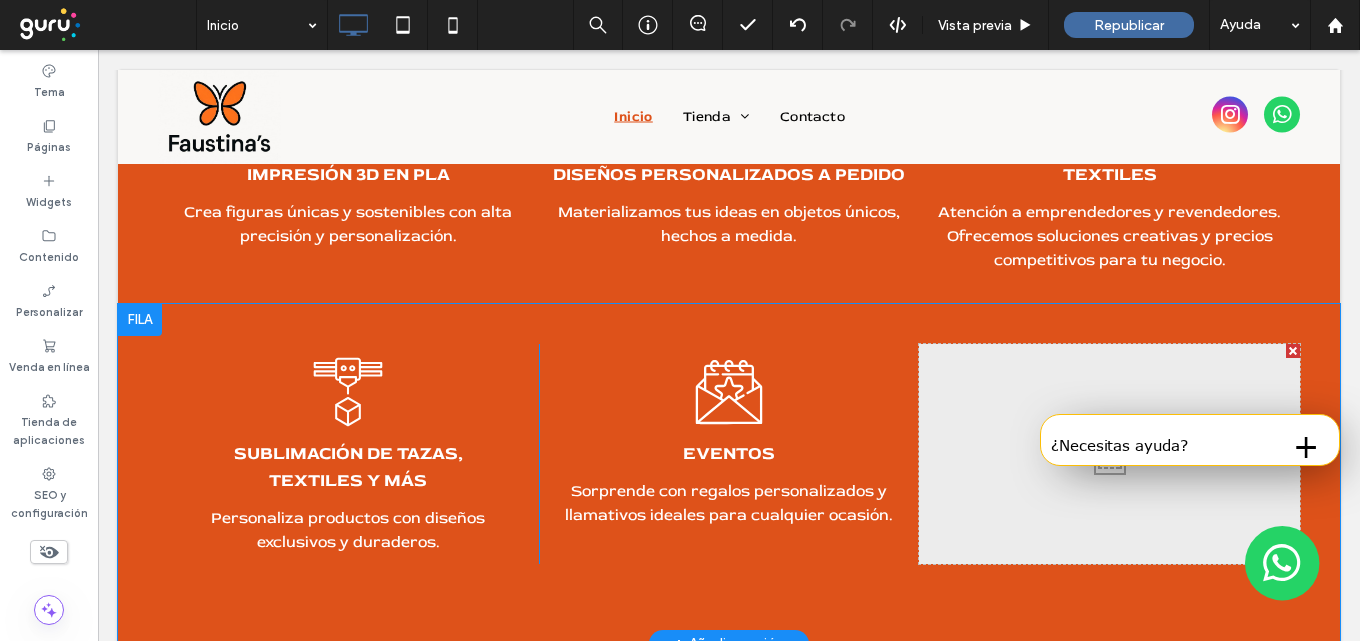 click at bounding box center (1293, 351) 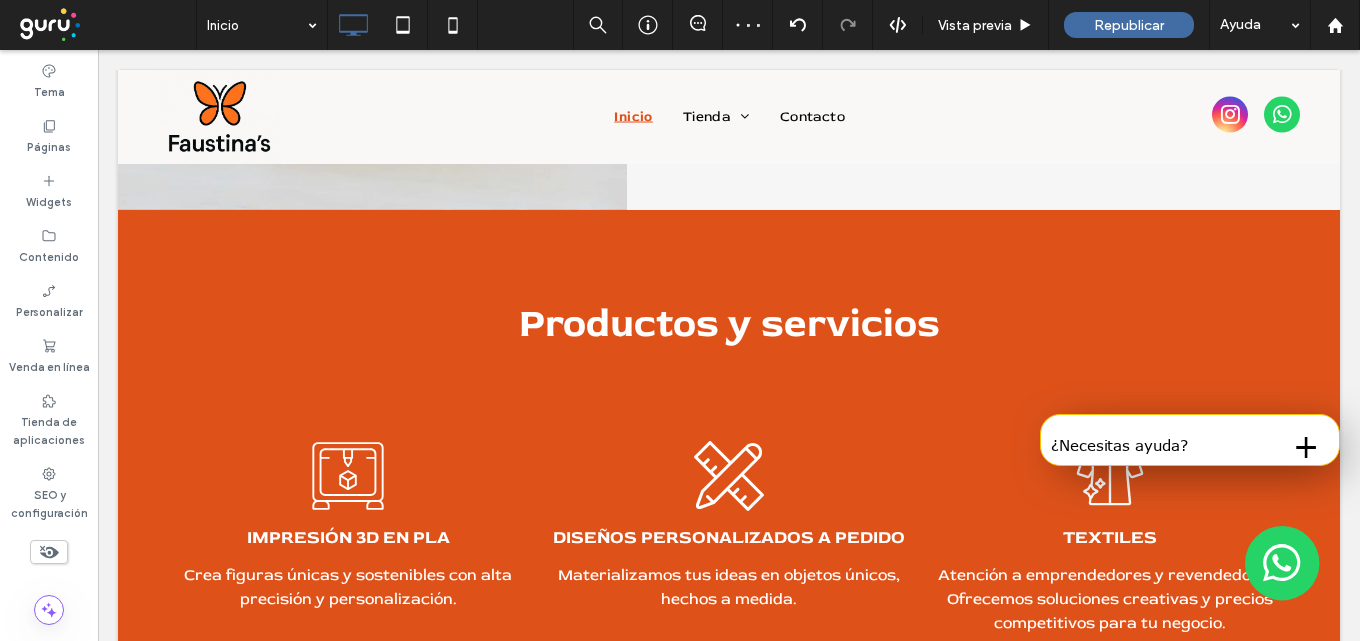 scroll, scrollTop: 1353, scrollLeft: 0, axis: vertical 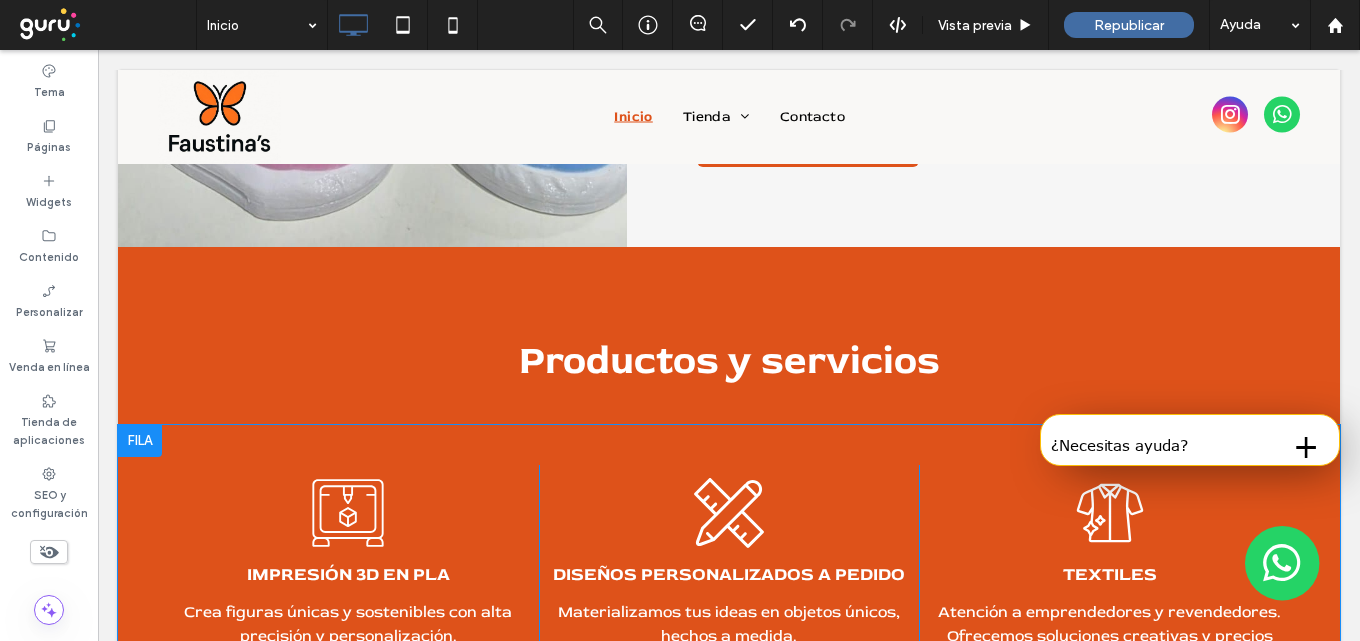 click at bounding box center [140, 441] 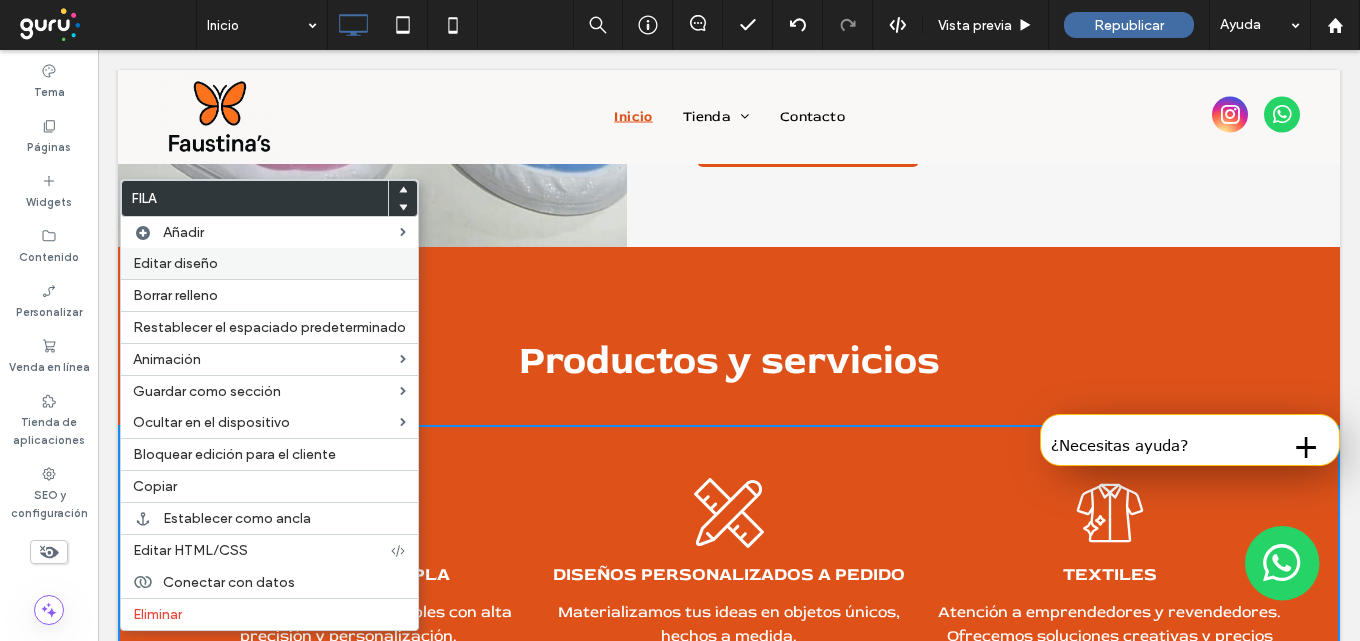 click on "Editar diseño" at bounding box center [175, 263] 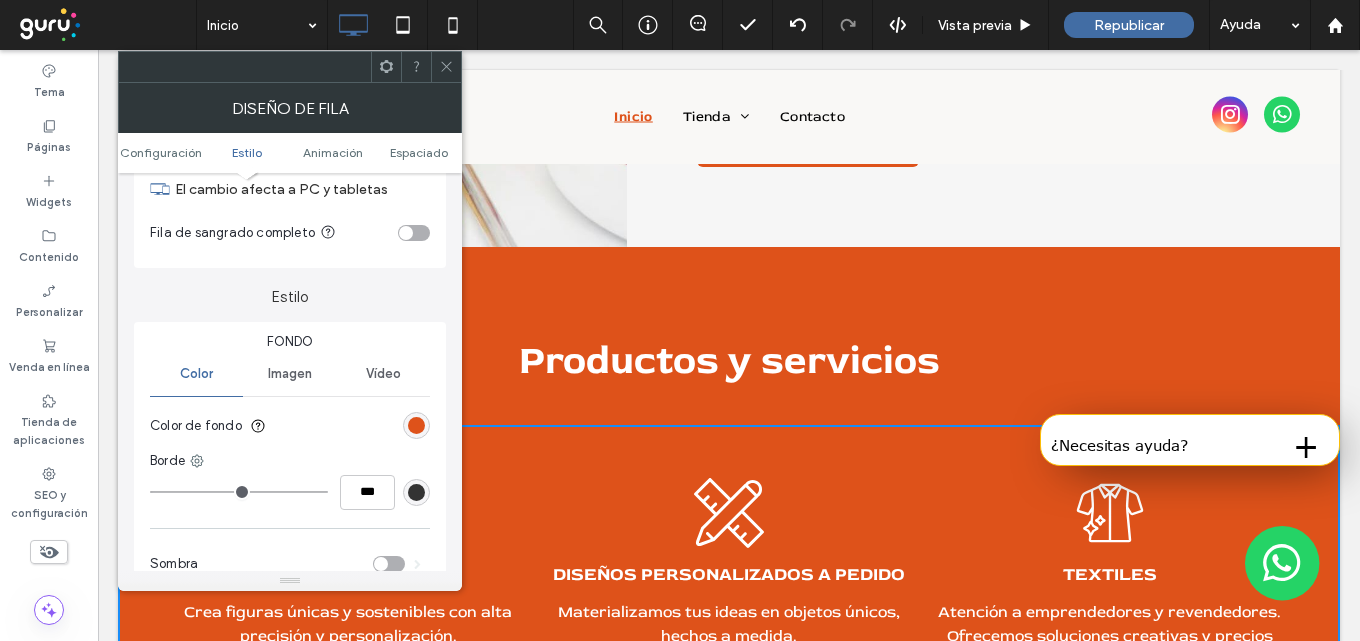 scroll, scrollTop: 300, scrollLeft: 0, axis: vertical 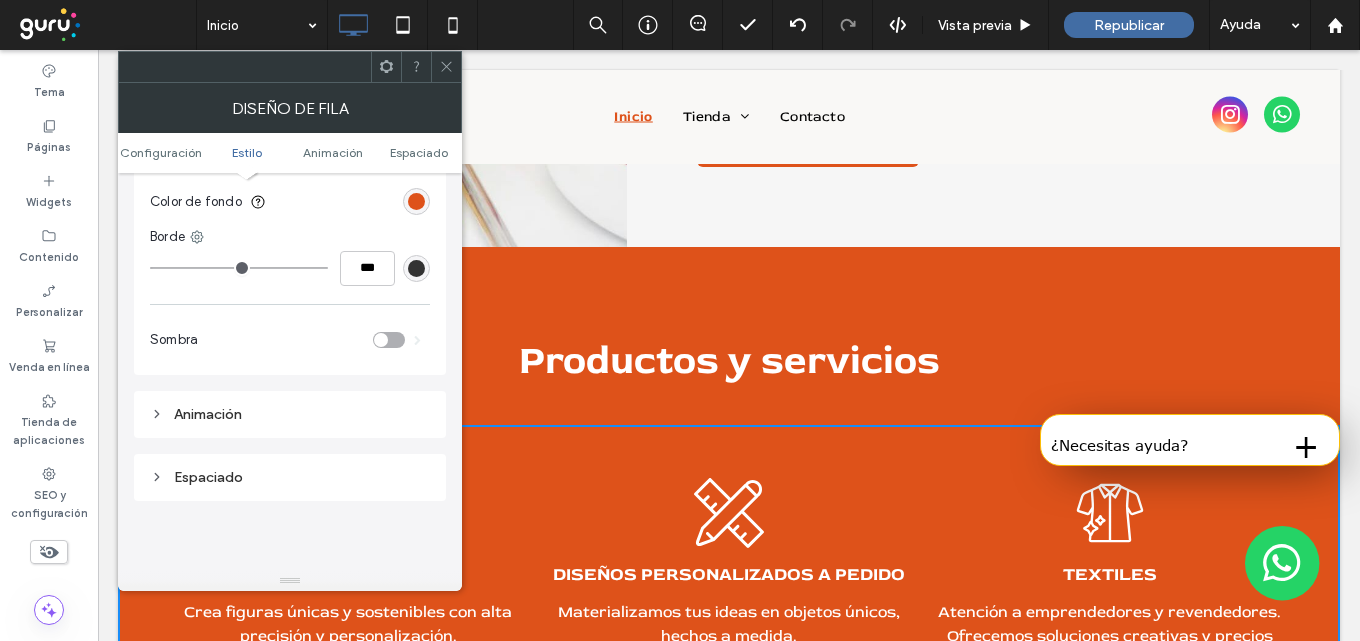 click on "Animación" at bounding box center (290, 414) 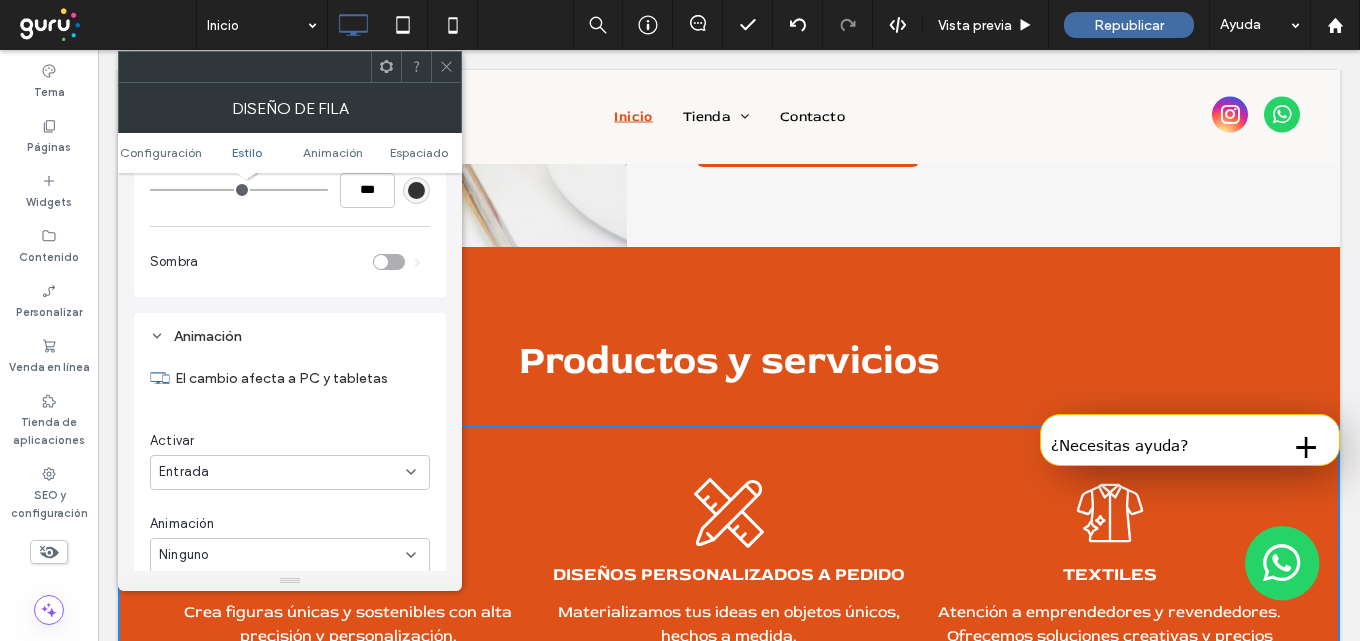 scroll, scrollTop: 500, scrollLeft: 0, axis: vertical 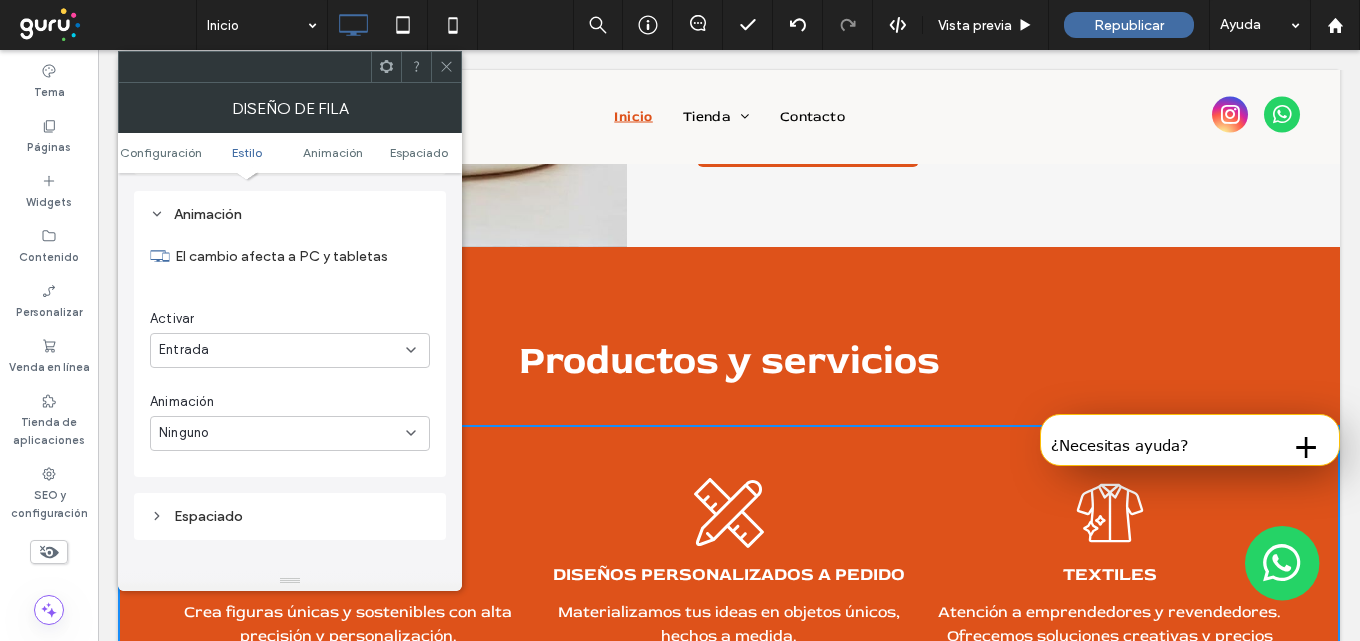 click on "Entrada" at bounding box center [282, 350] 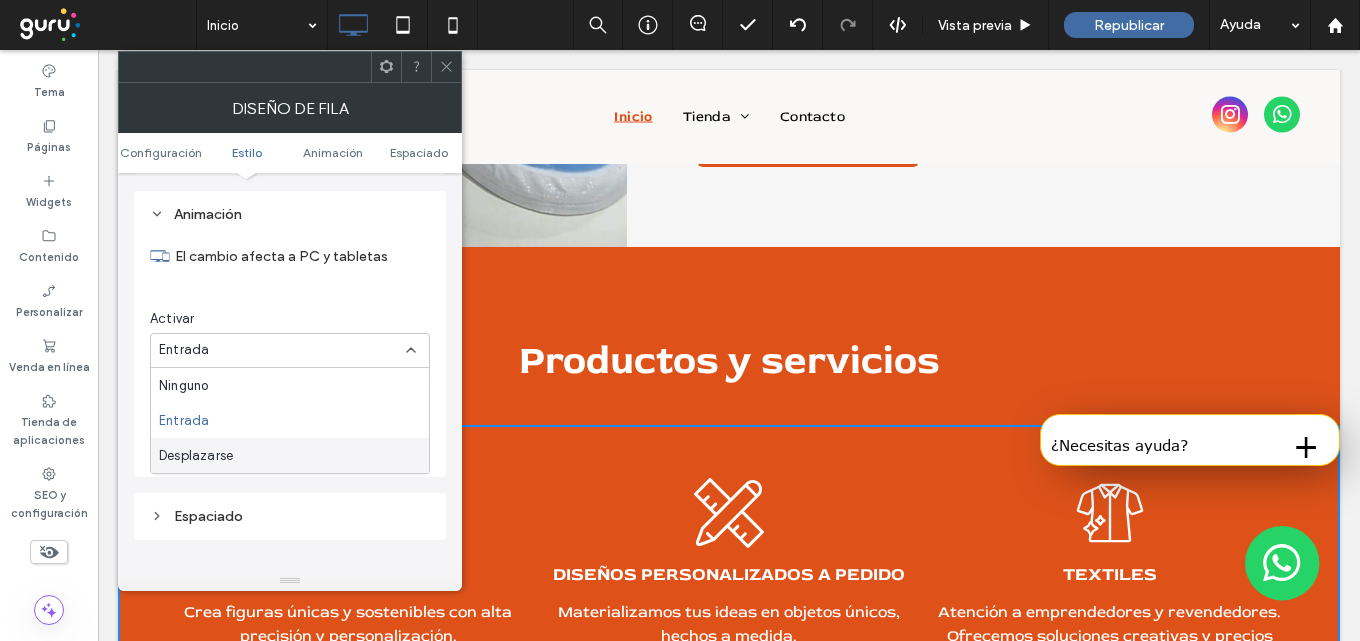 click on "Desplazarse" at bounding box center [196, 456] 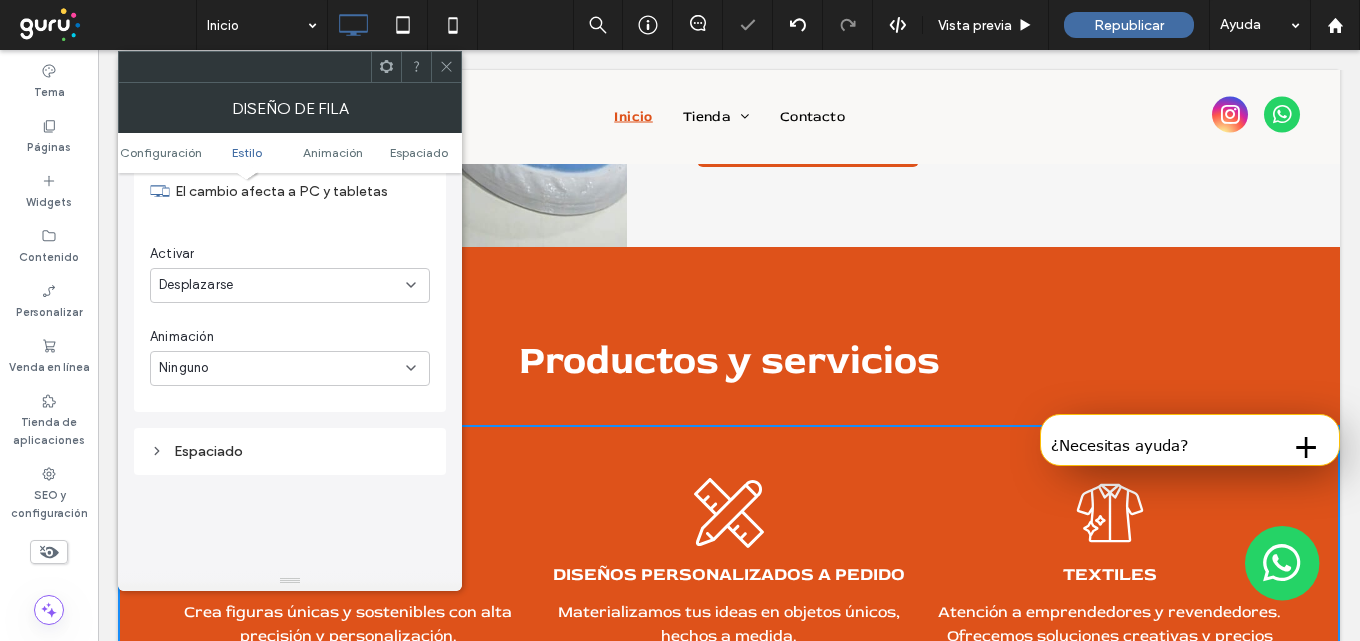 scroll, scrollTop: 600, scrollLeft: 0, axis: vertical 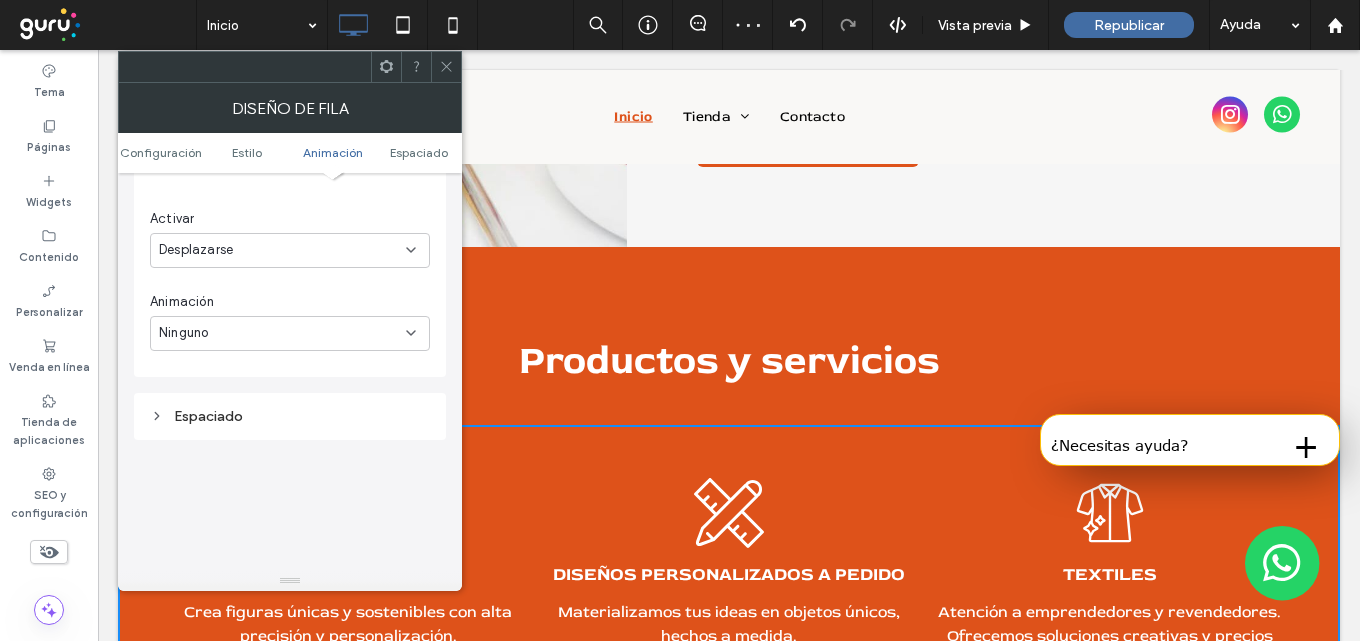 click on "Ninguno" at bounding box center (183, 333) 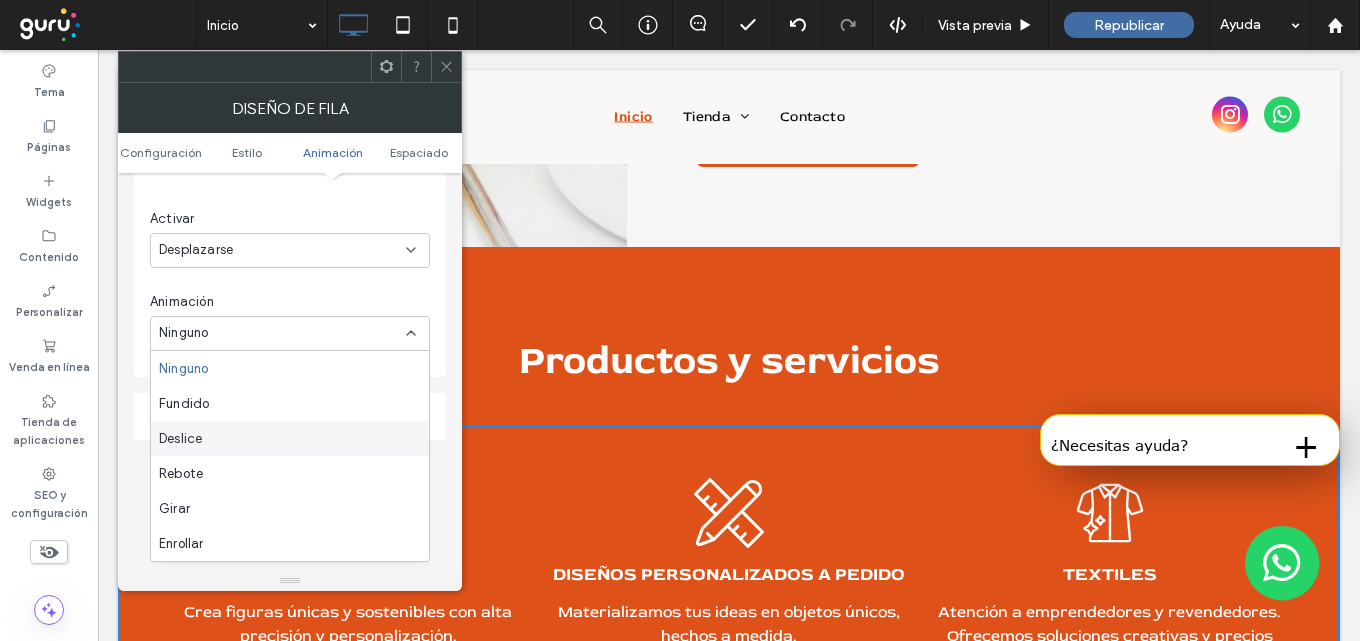 click on "Deslice" at bounding box center (180, 439) 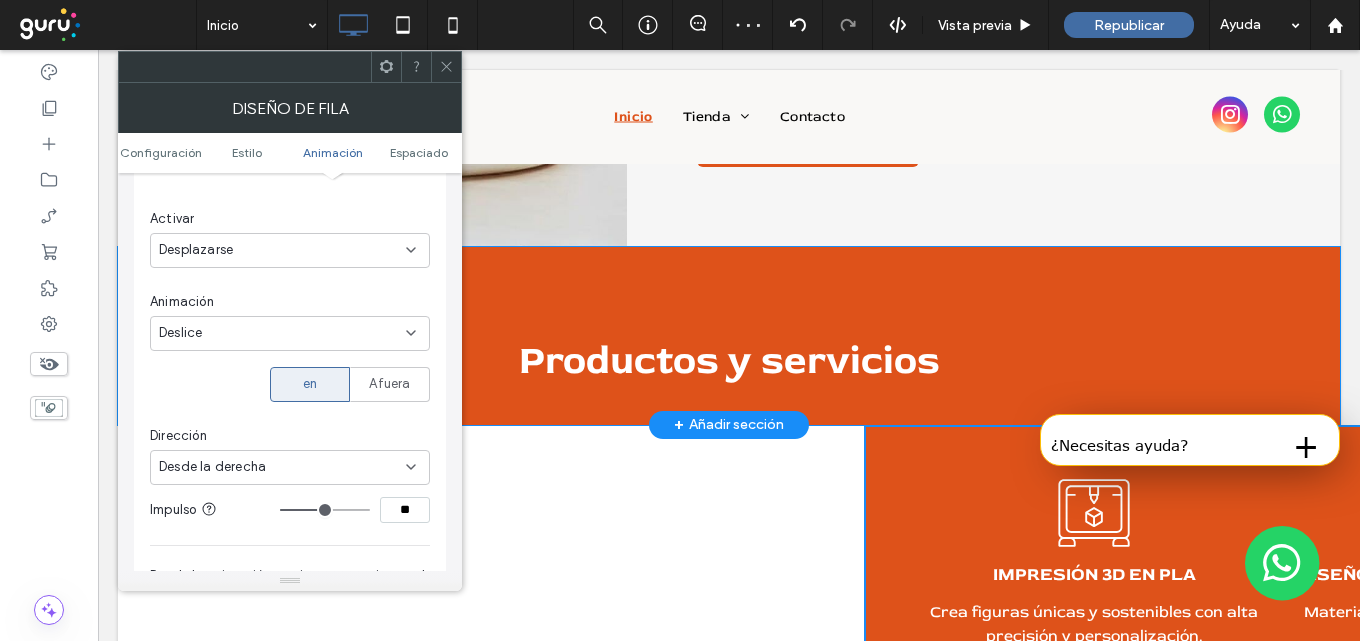 scroll, scrollTop: 1553, scrollLeft: 0, axis: vertical 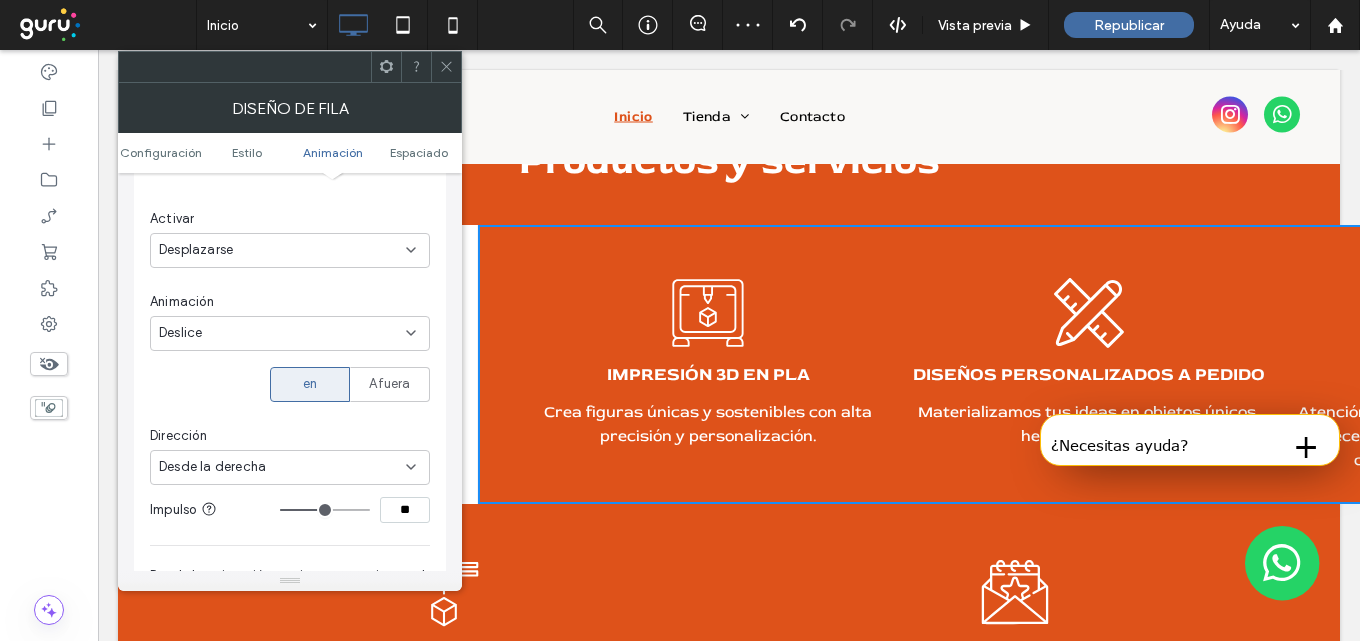 click on "Deslice" at bounding box center (282, 333) 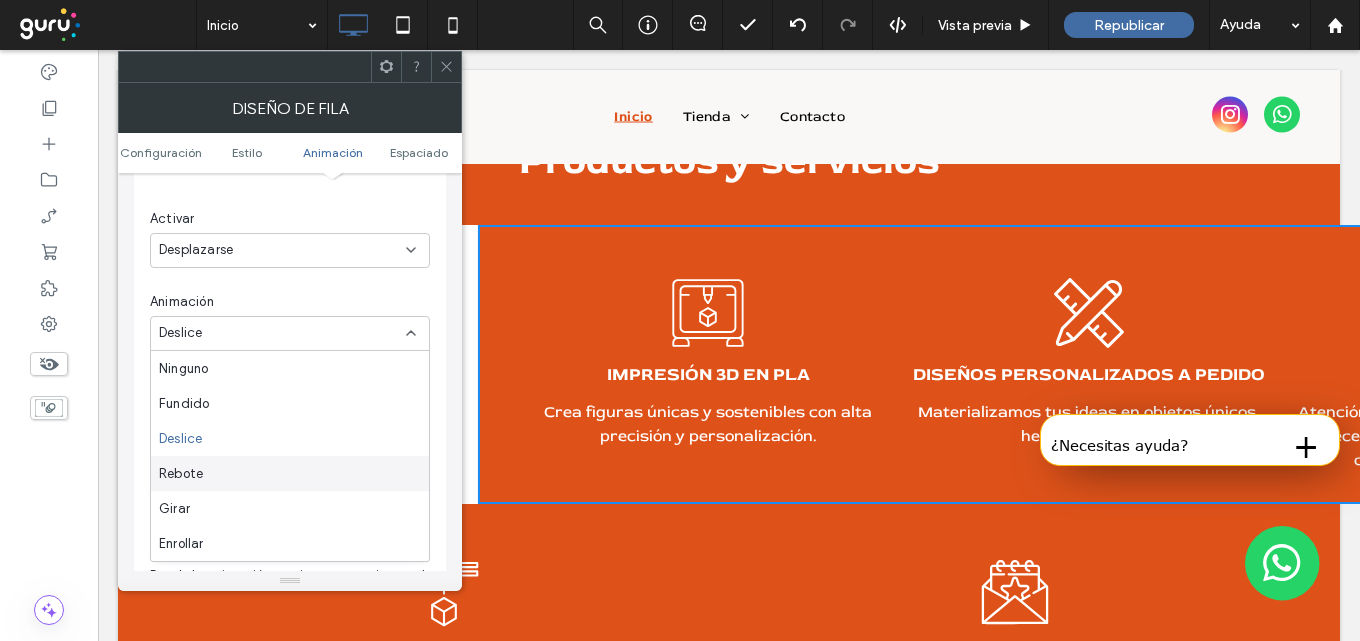click on "Rebote" at bounding box center [181, 474] 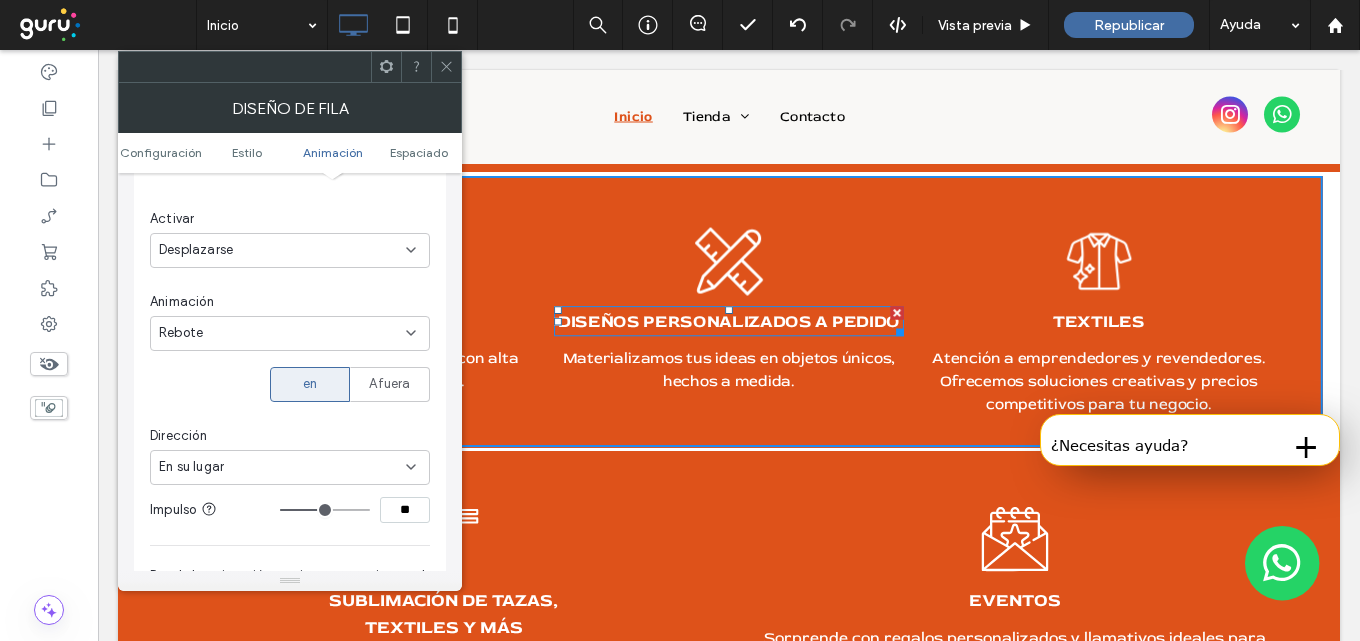 scroll, scrollTop: 1653, scrollLeft: 0, axis: vertical 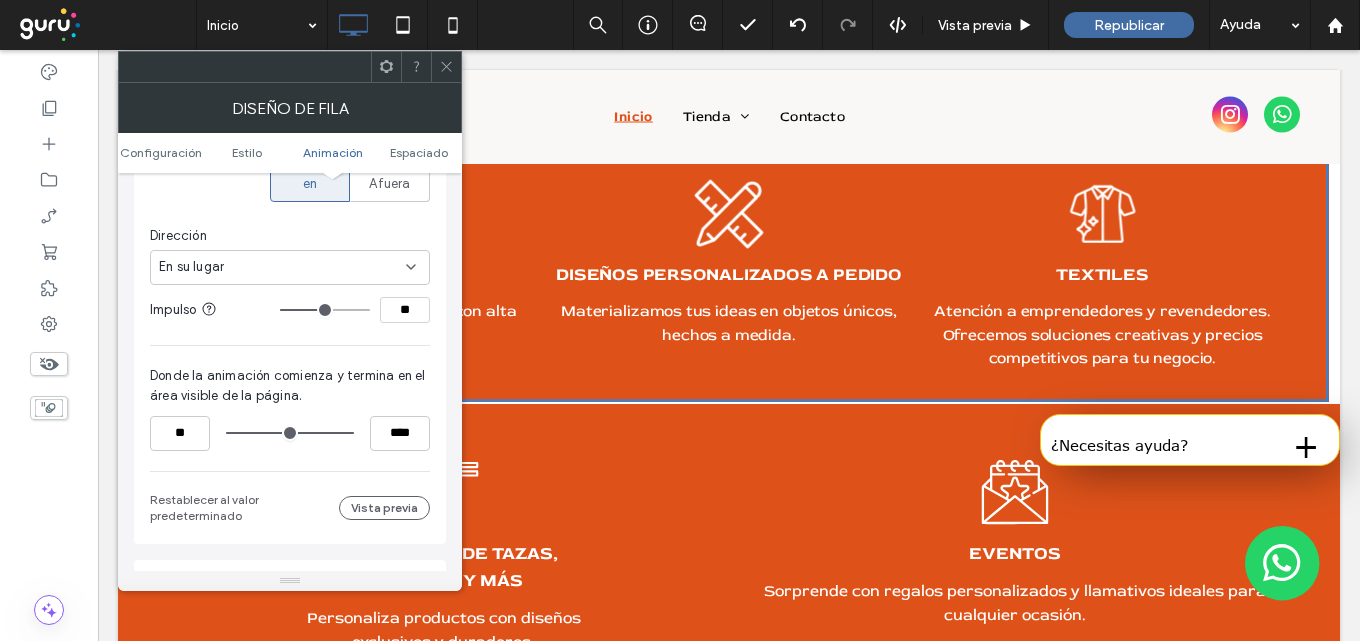 click at bounding box center (446, 67) 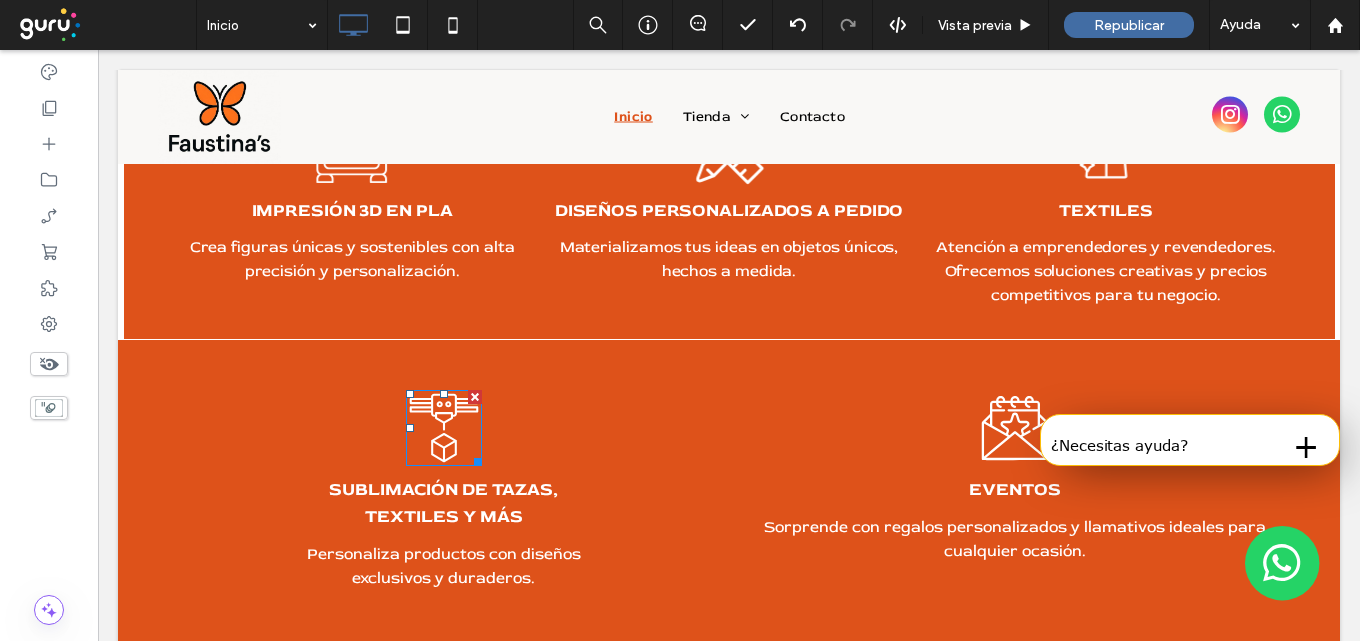 scroll, scrollTop: 1753, scrollLeft: 0, axis: vertical 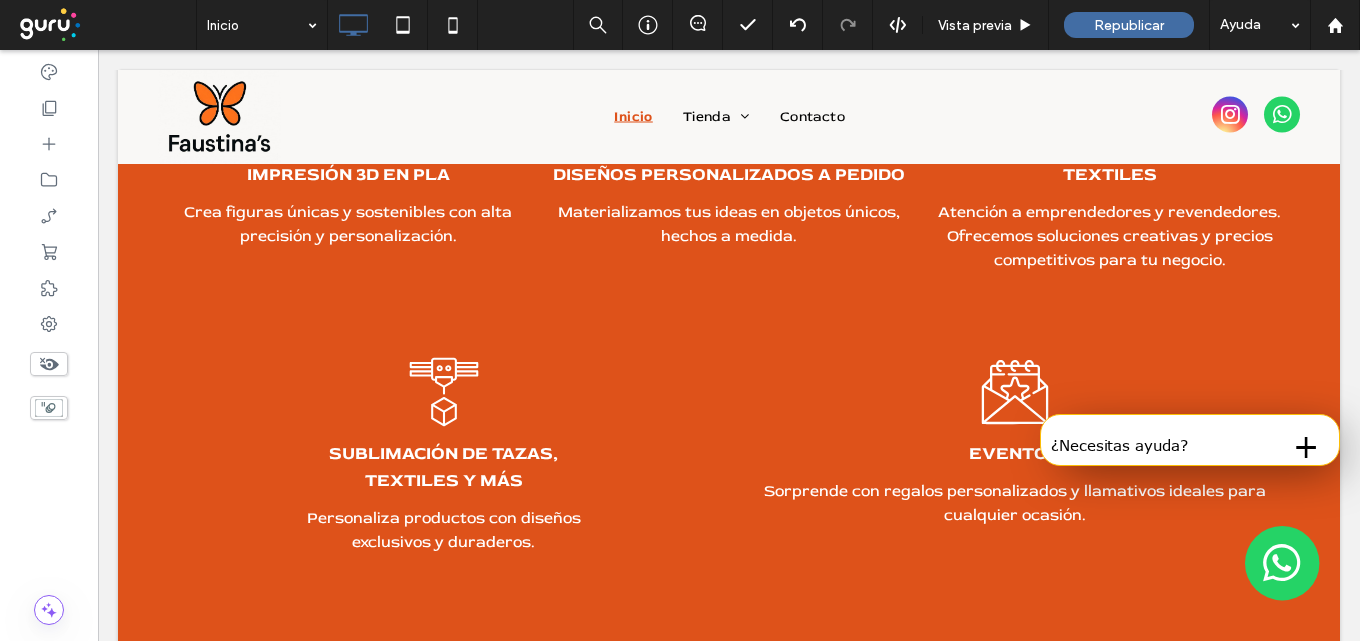 click at bounding box center (140, 320) 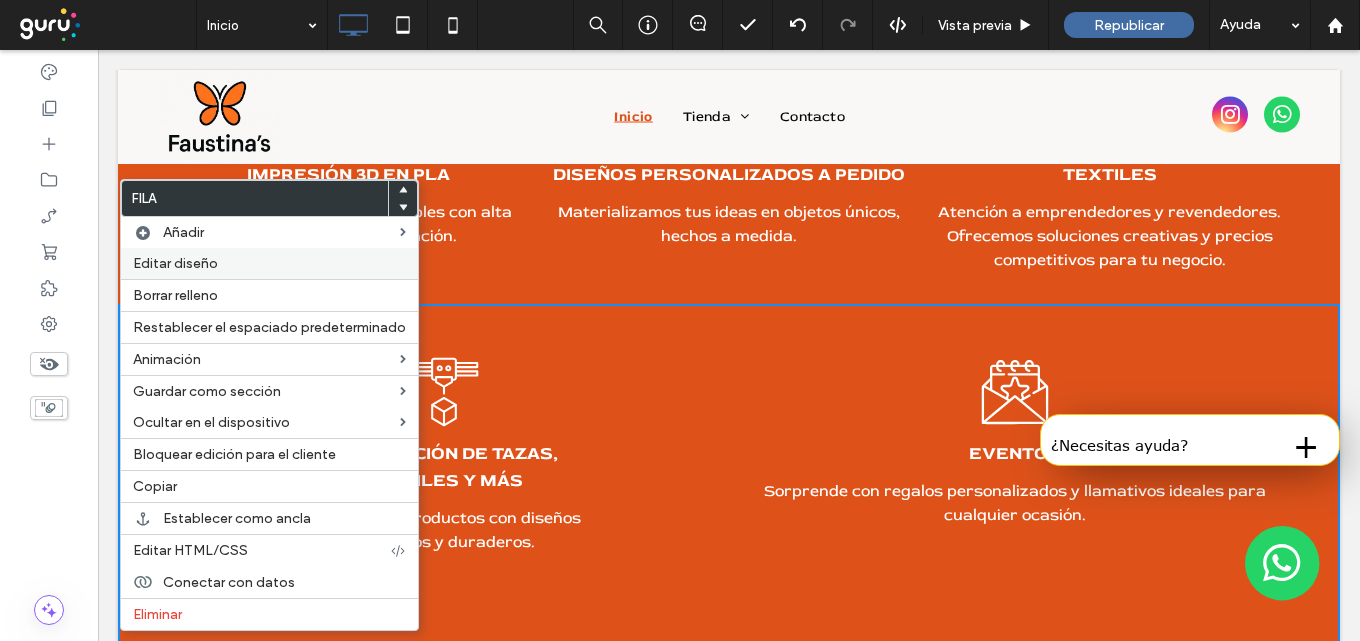 click on "Editar diseño" at bounding box center (175, 263) 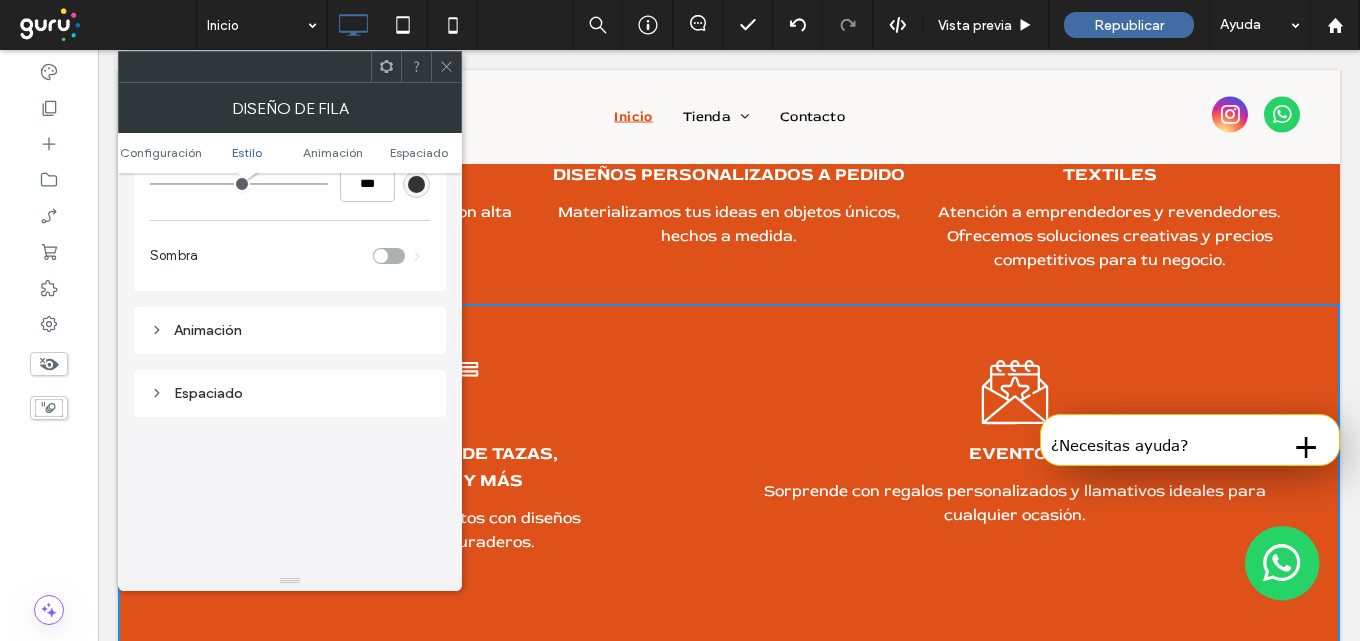 scroll, scrollTop: 400, scrollLeft: 0, axis: vertical 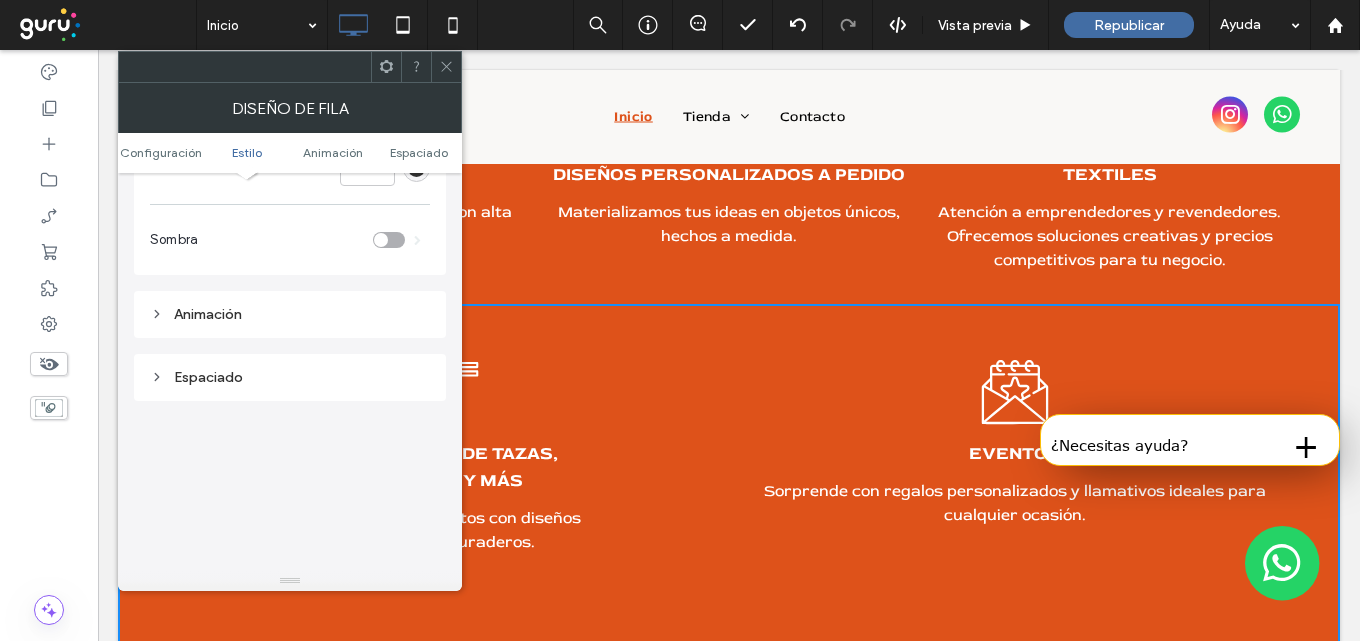 click on "Animación" at bounding box center [290, 314] 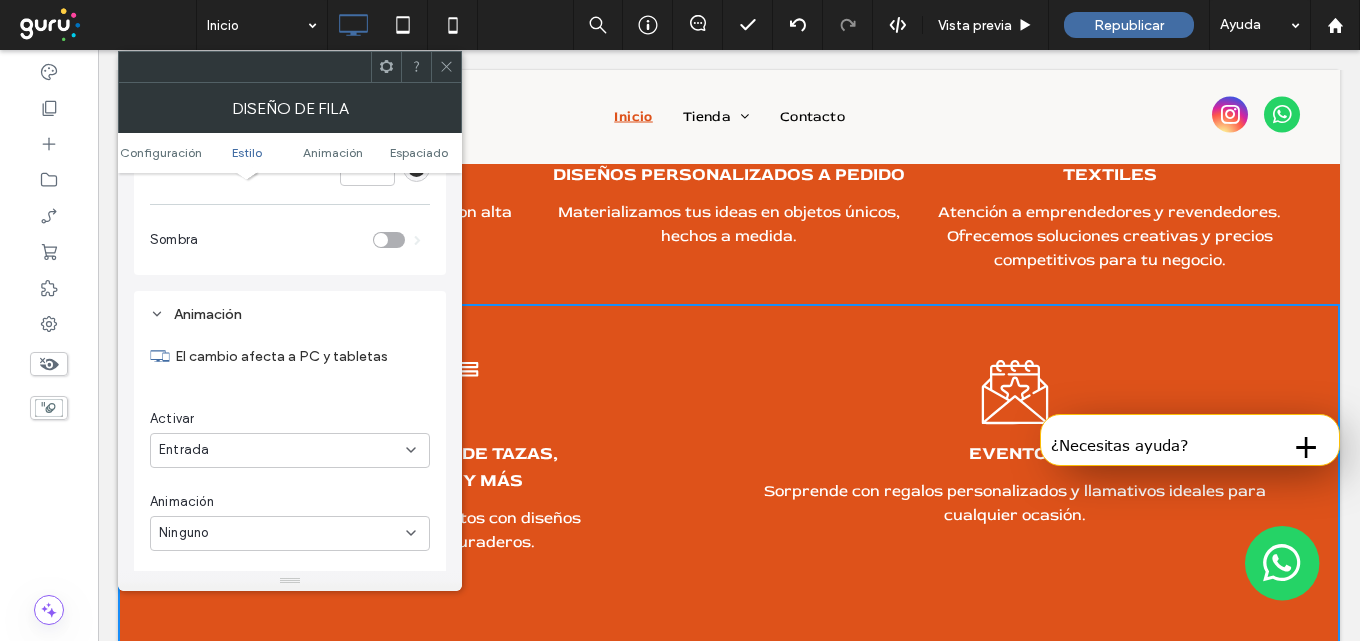 click on "Entrada" at bounding box center (184, 450) 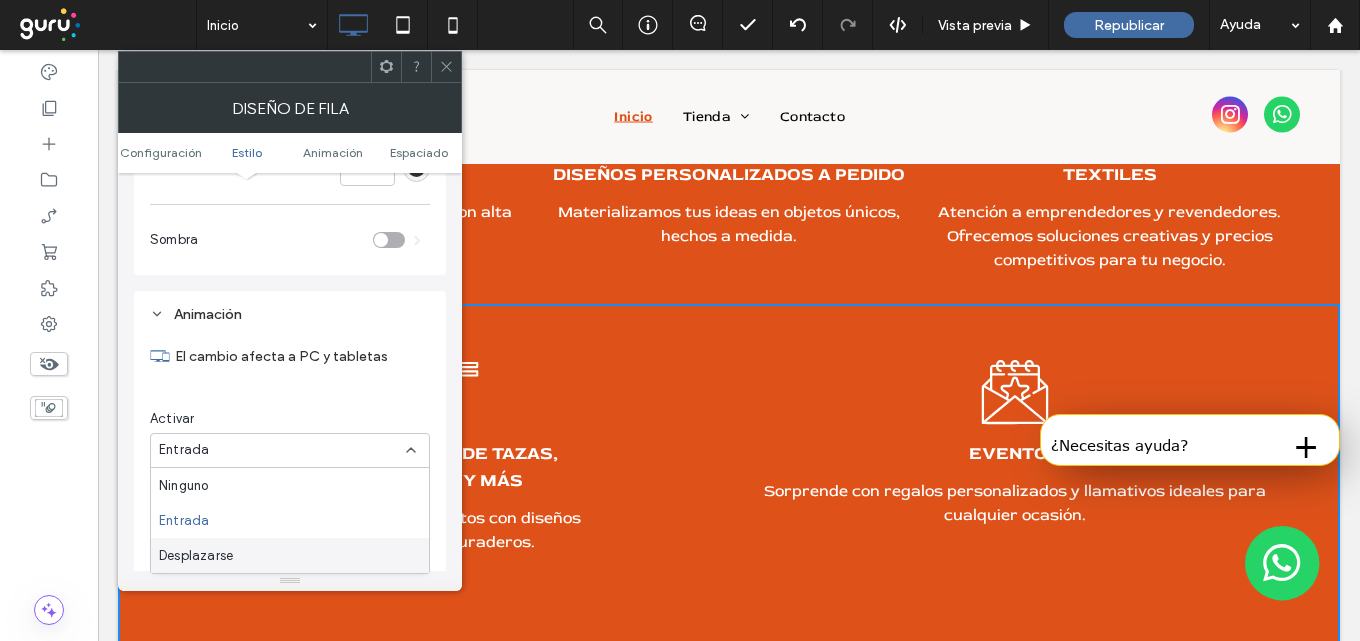 click on "Desplazarse" at bounding box center (196, 556) 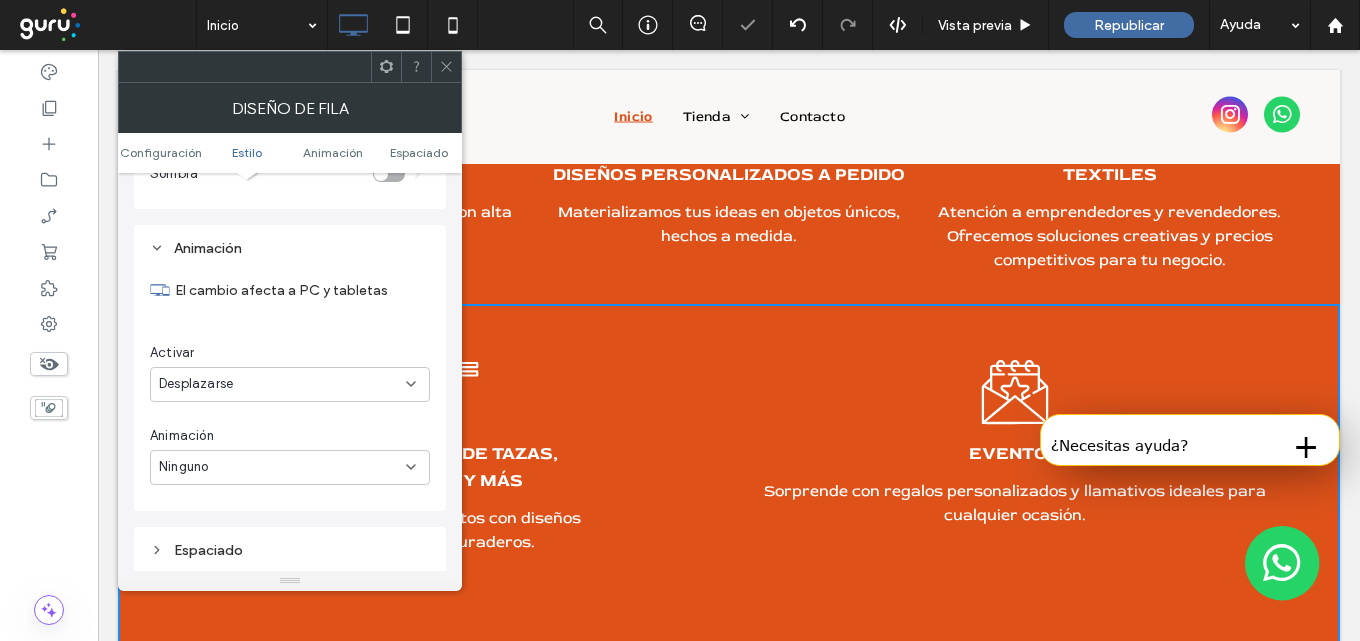 scroll, scrollTop: 500, scrollLeft: 0, axis: vertical 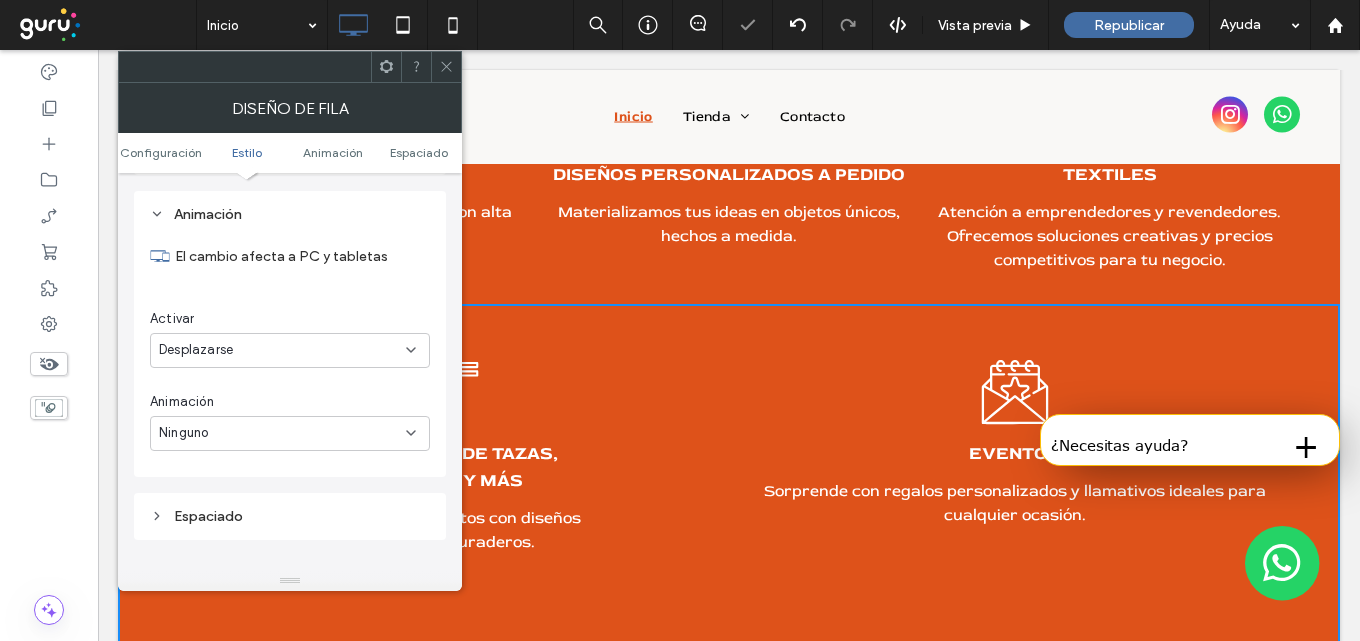 click on "Ninguno" at bounding box center [282, 433] 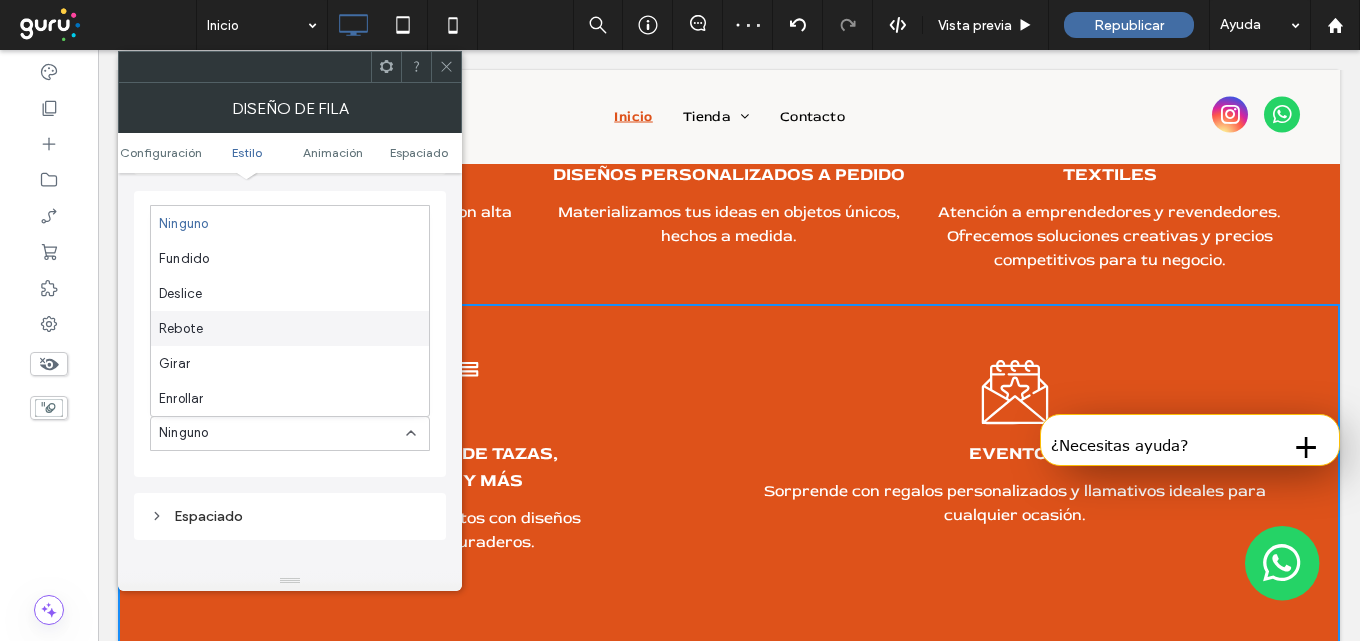 click on "Rebote" at bounding box center [290, 328] 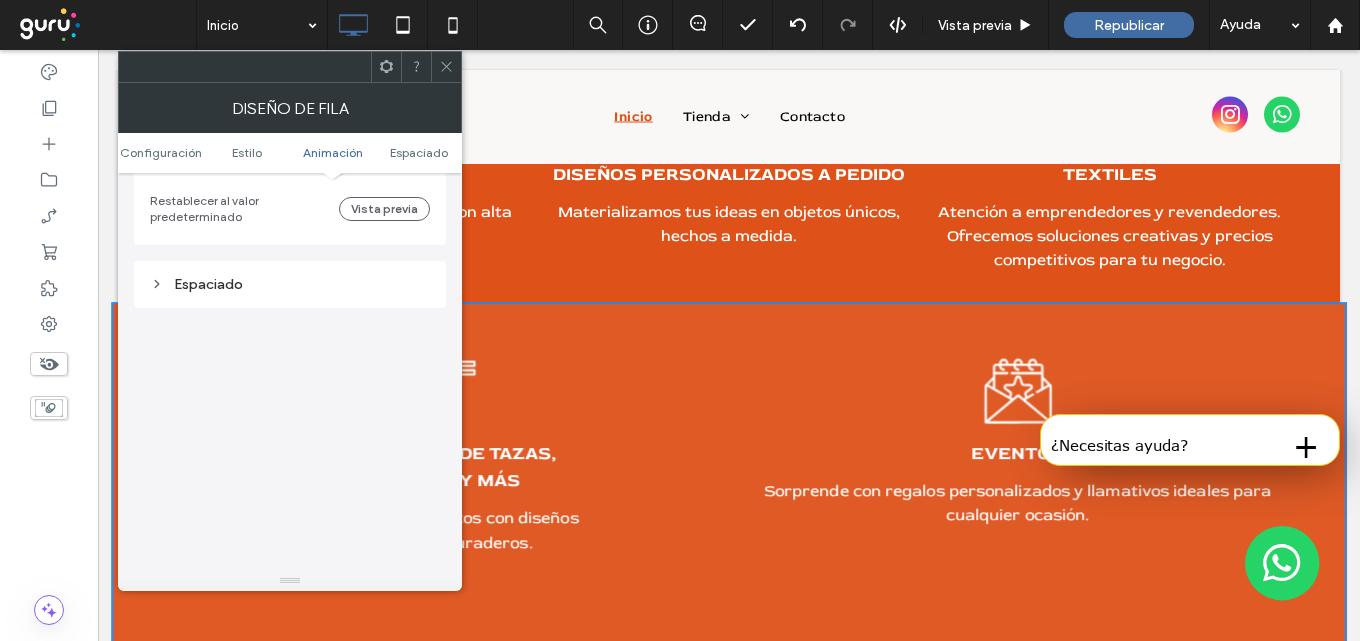 scroll, scrollTop: 1100, scrollLeft: 0, axis: vertical 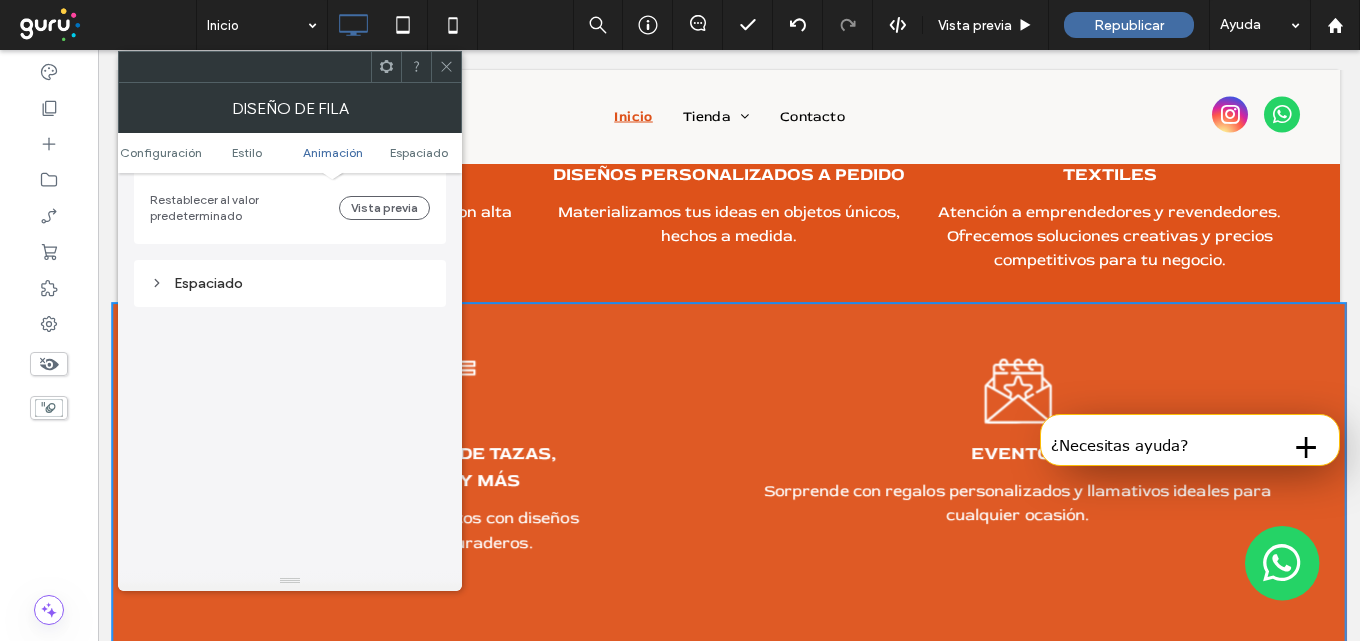 click 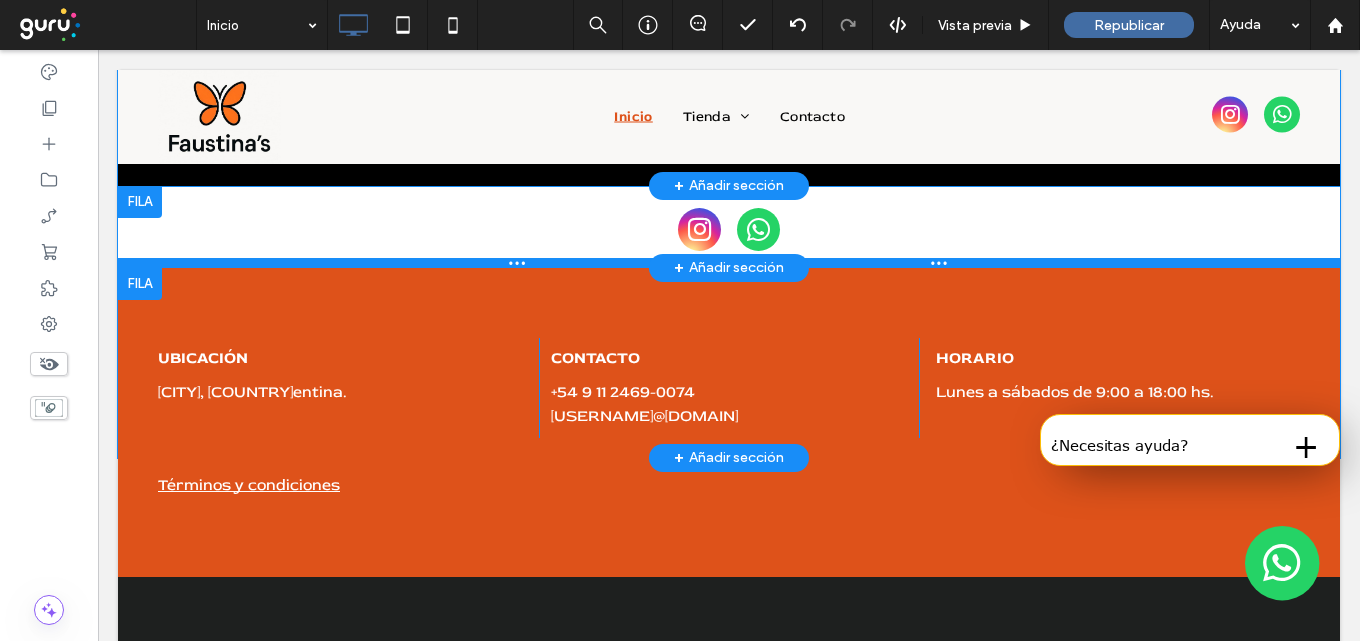 scroll, scrollTop: 3500, scrollLeft: 0, axis: vertical 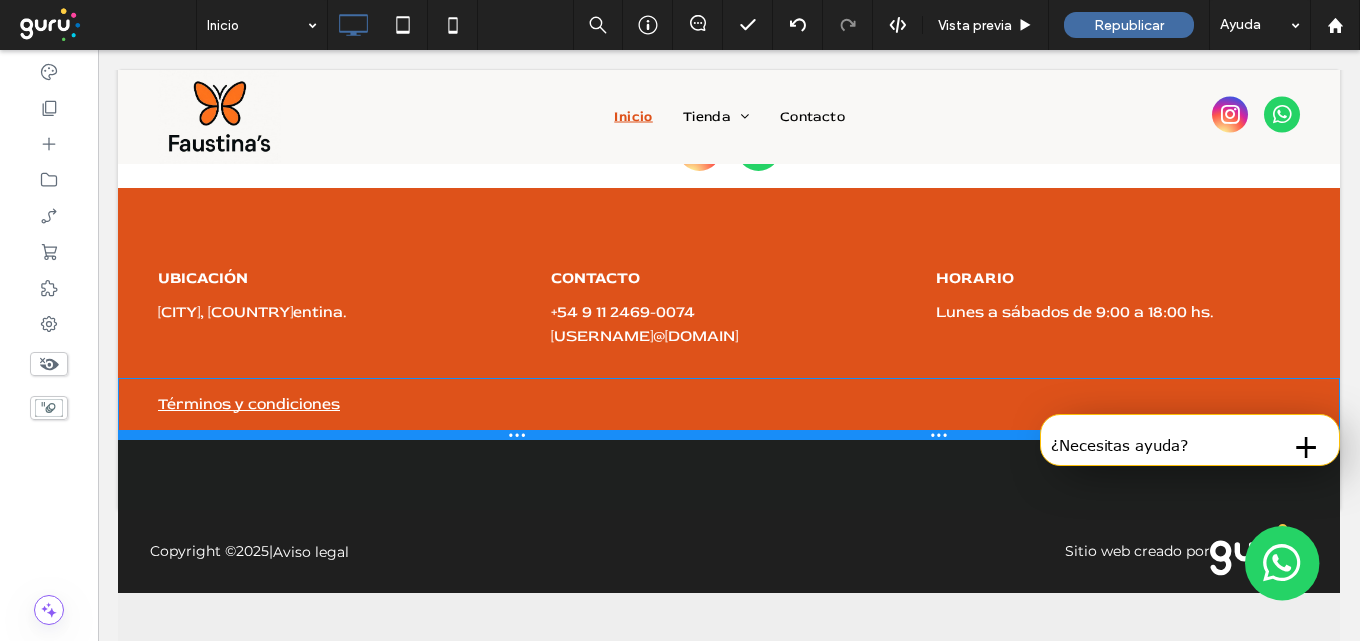 drag, startPoint x: 602, startPoint y: 491, endPoint x: 704, endPoint y: 524, distance: 107.205414 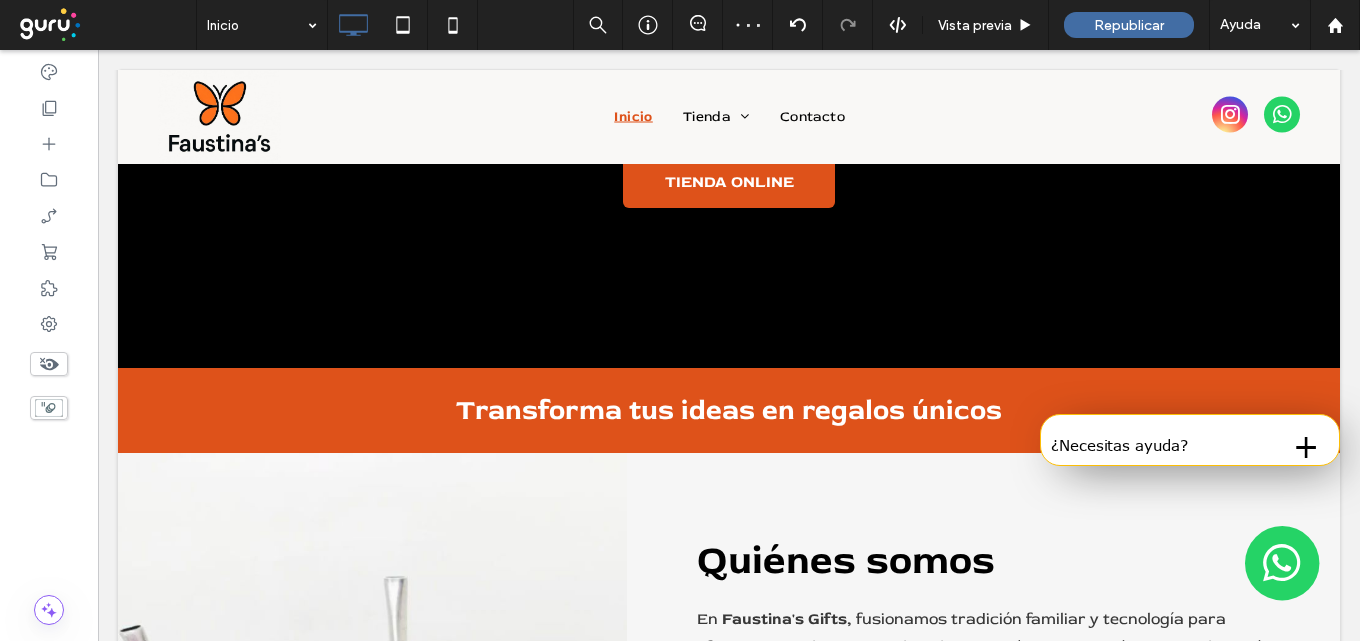 scroll, scrollTop: 0, scrollLeft: 0, axis: both 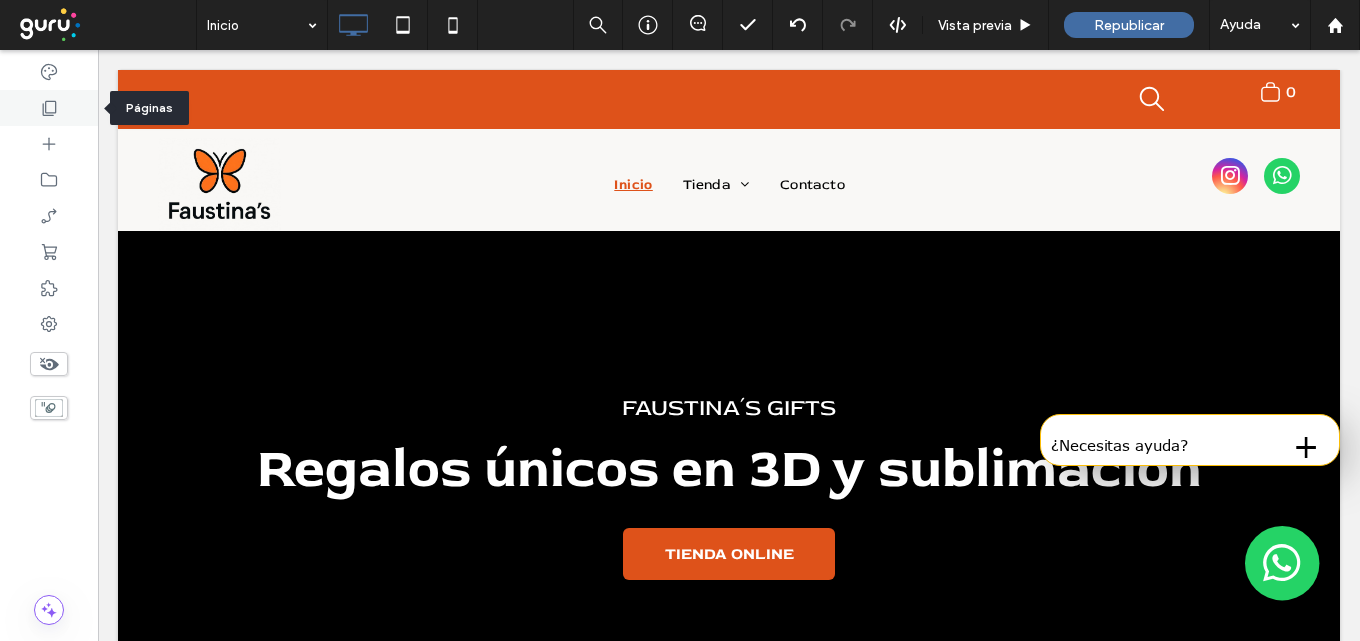 click 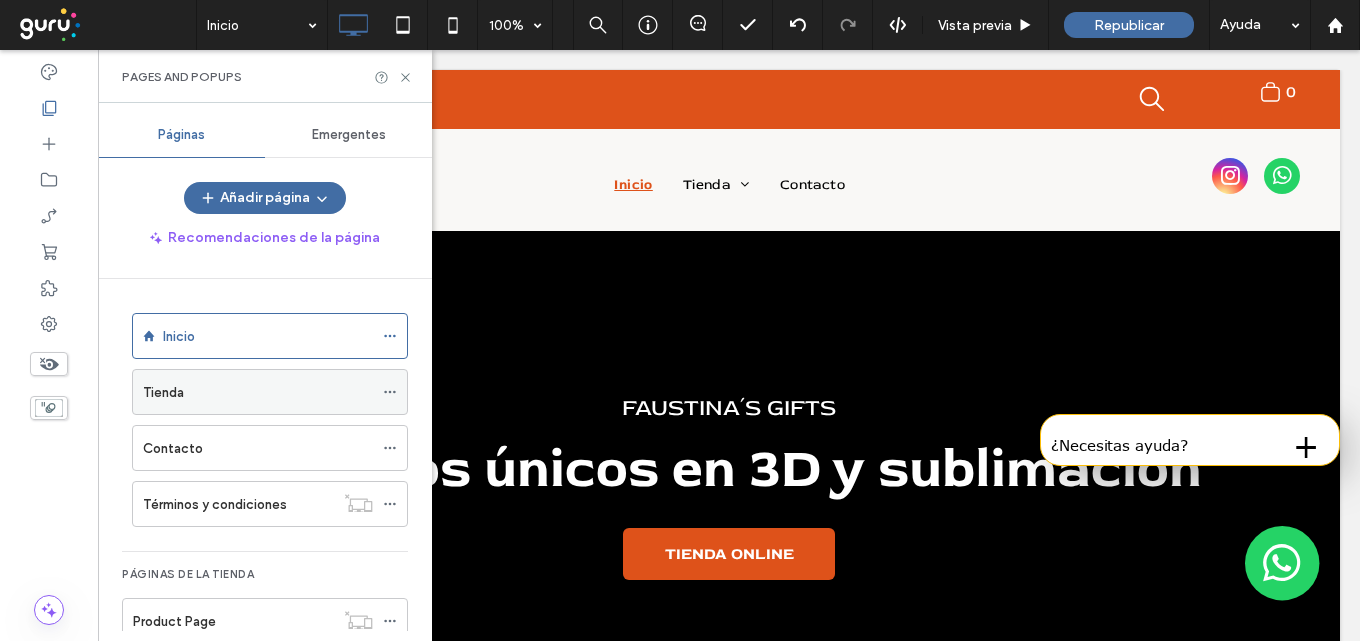 click on "Tienda" at bounding box center (258, 392) 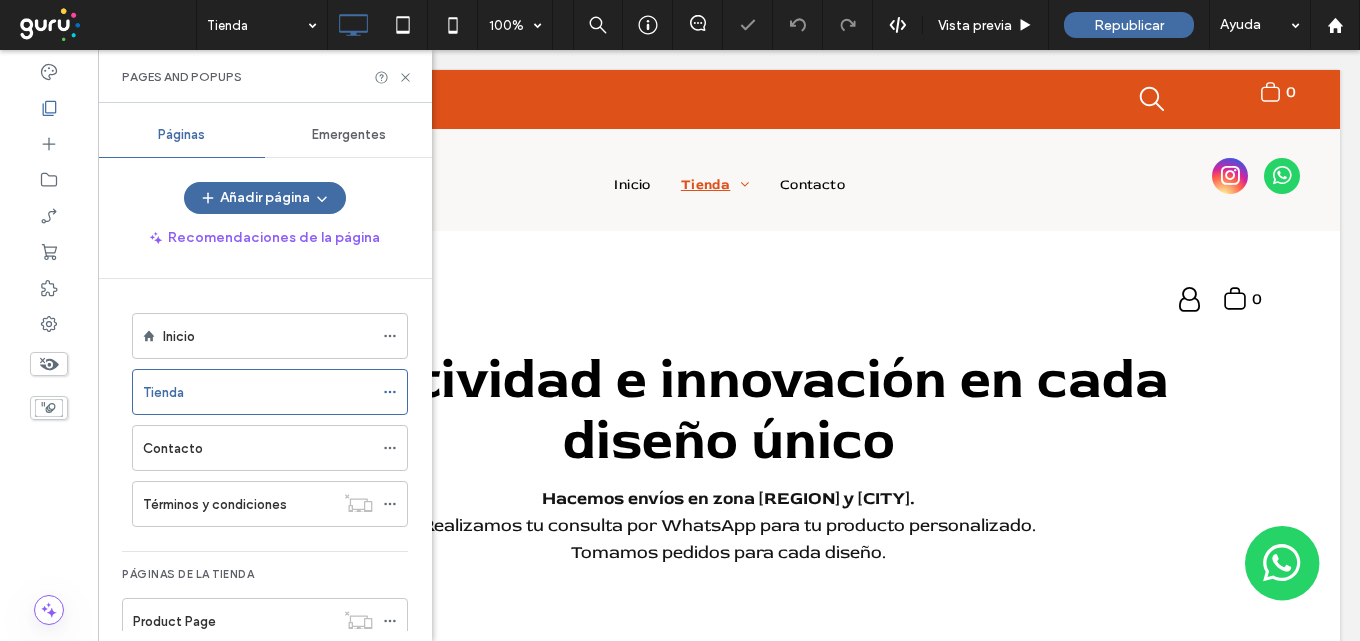 scroll, scrollTop: 0, scrollLeft: 0, axis: both 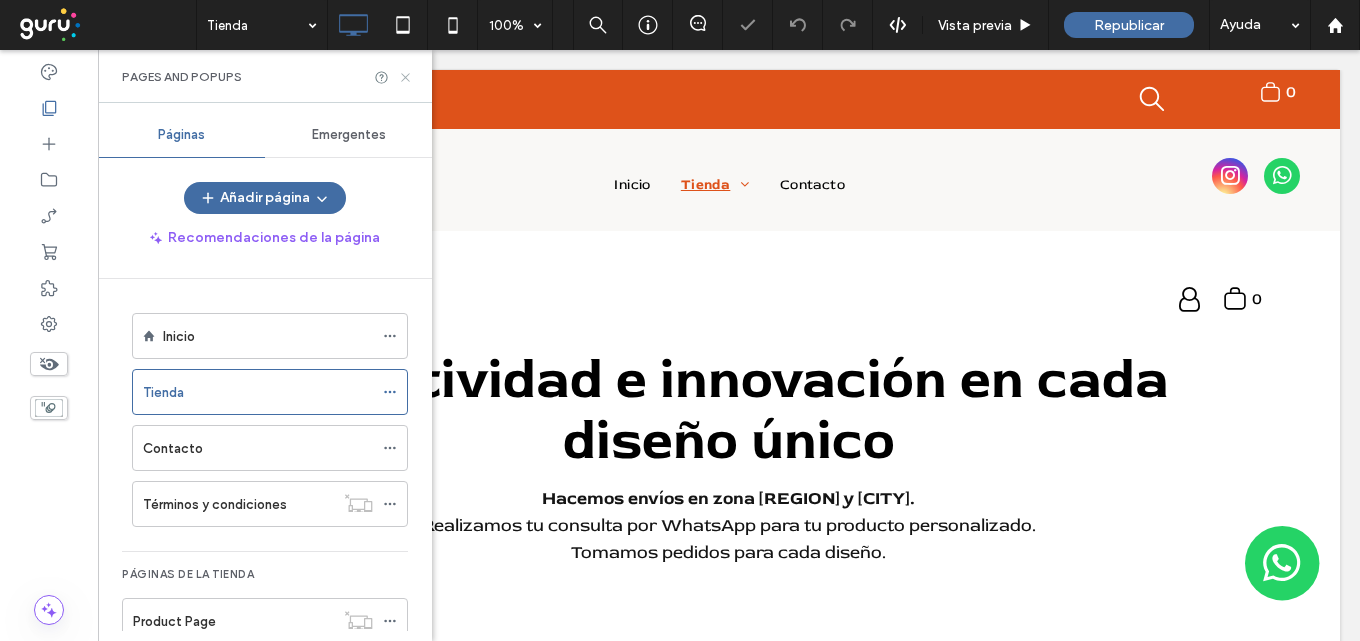 click 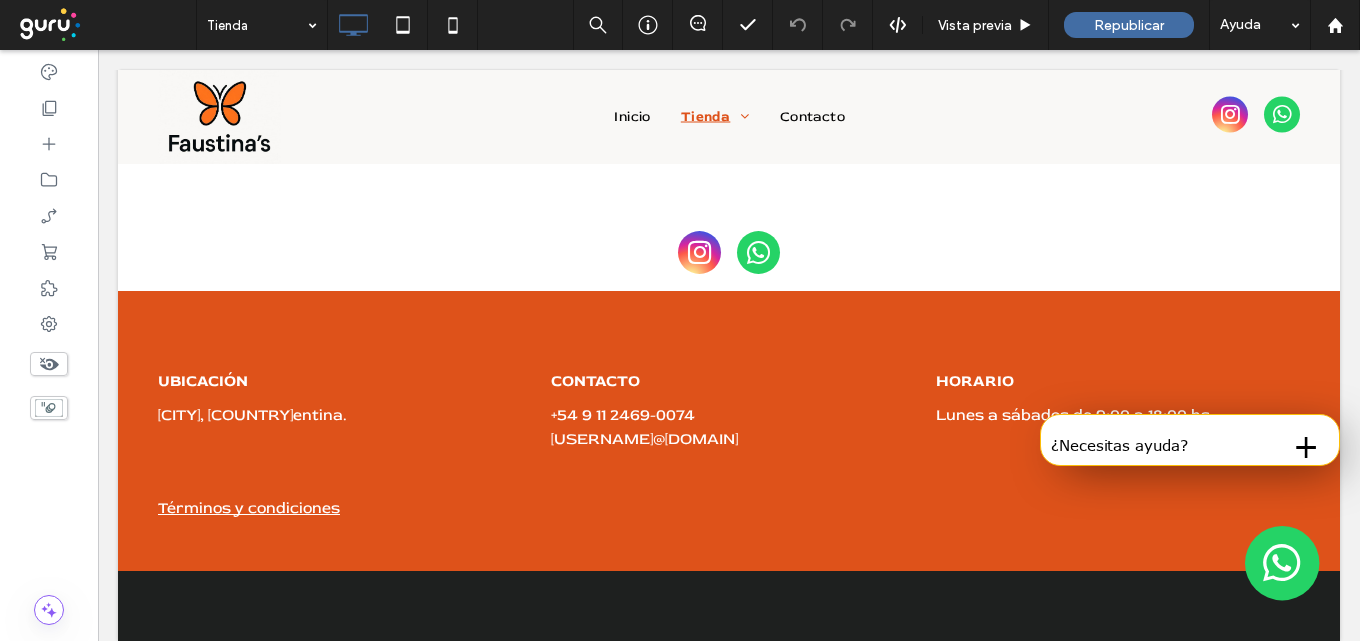 scroll, scrollTop: 1786, scrollLeft: 0, axis: vertical 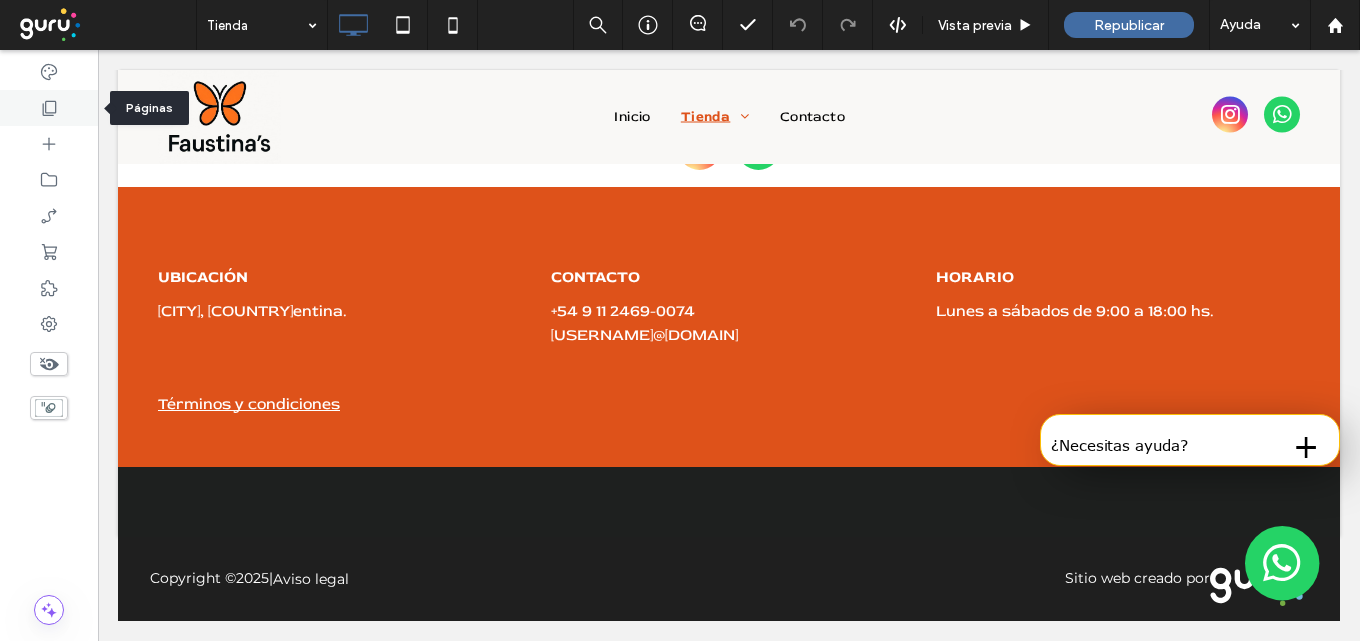 click 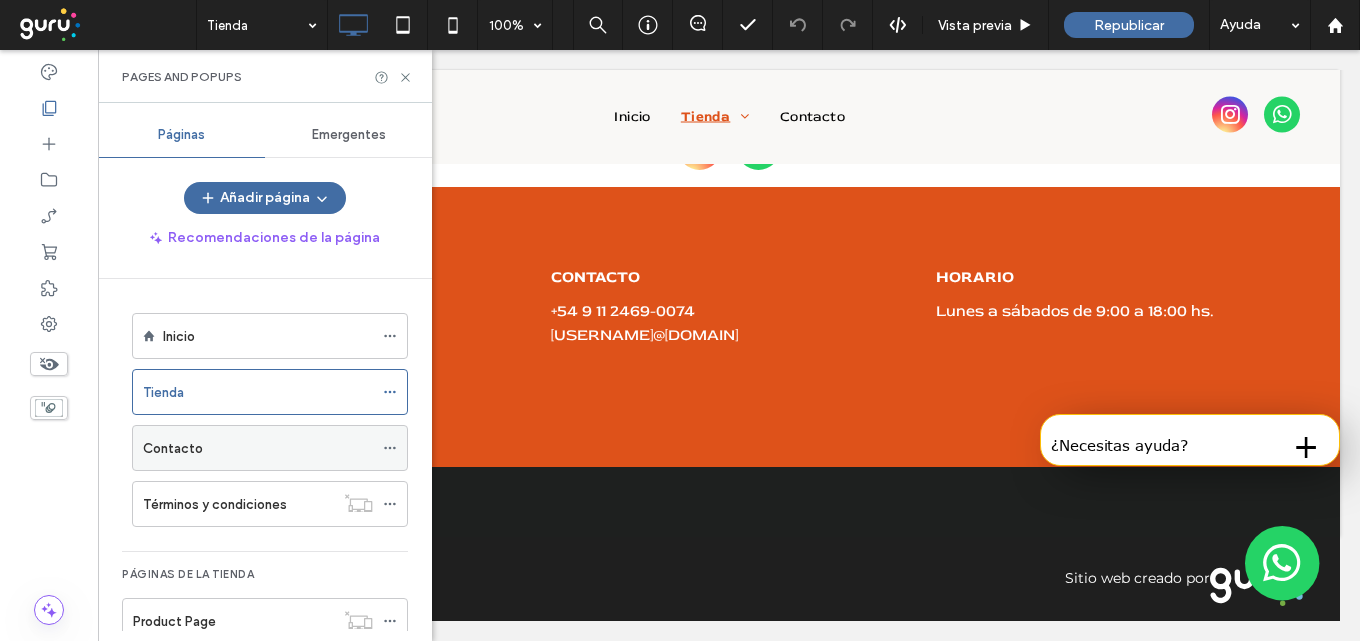 click on "Contacto" at bounding box center [258, 448] 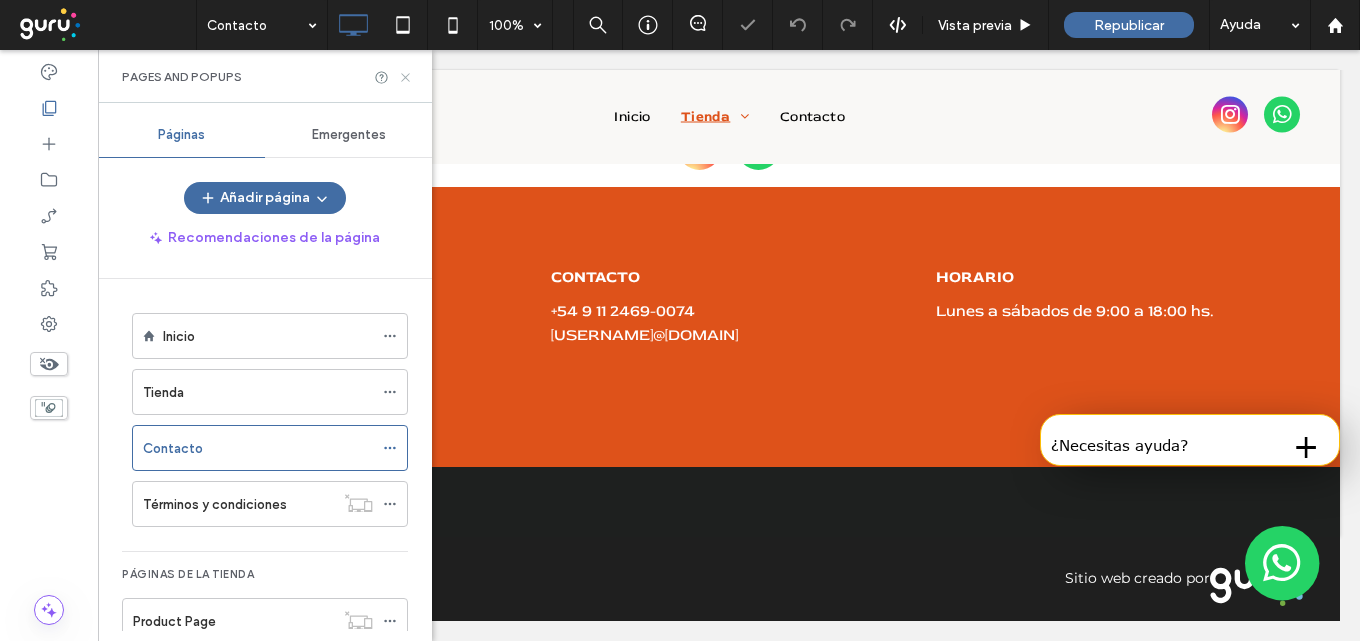 click 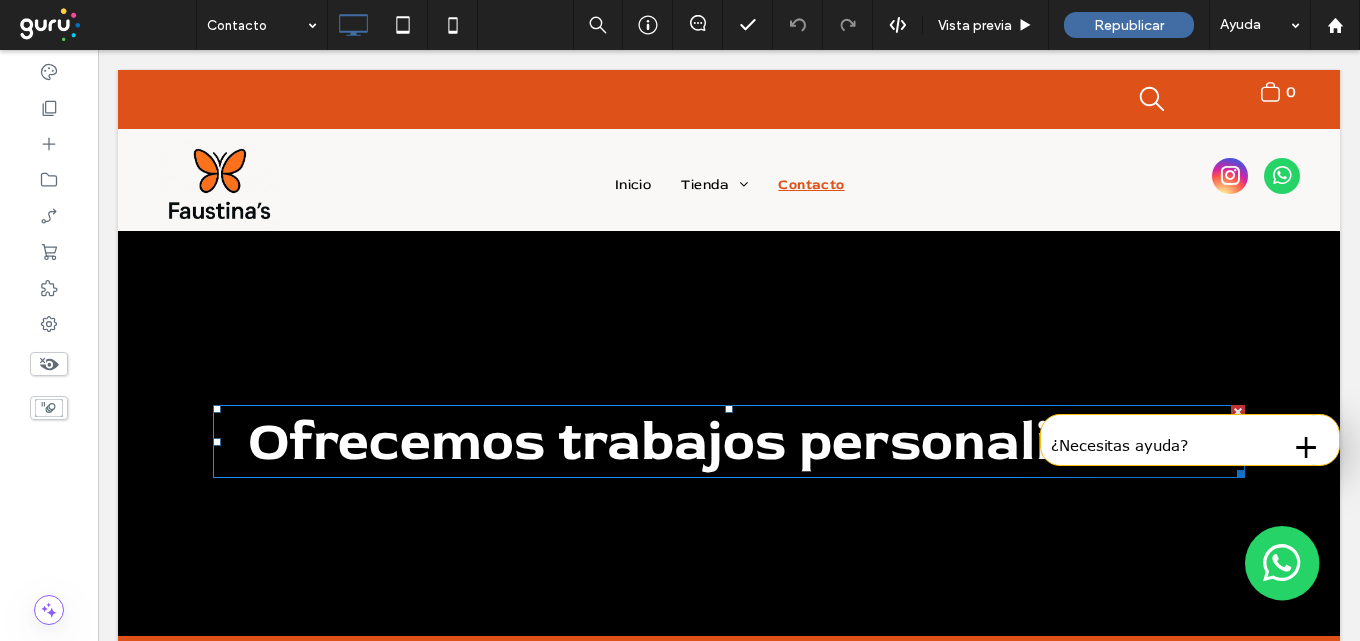 scroll, scrollTop: 0, scrollLeft: 0, axis: both 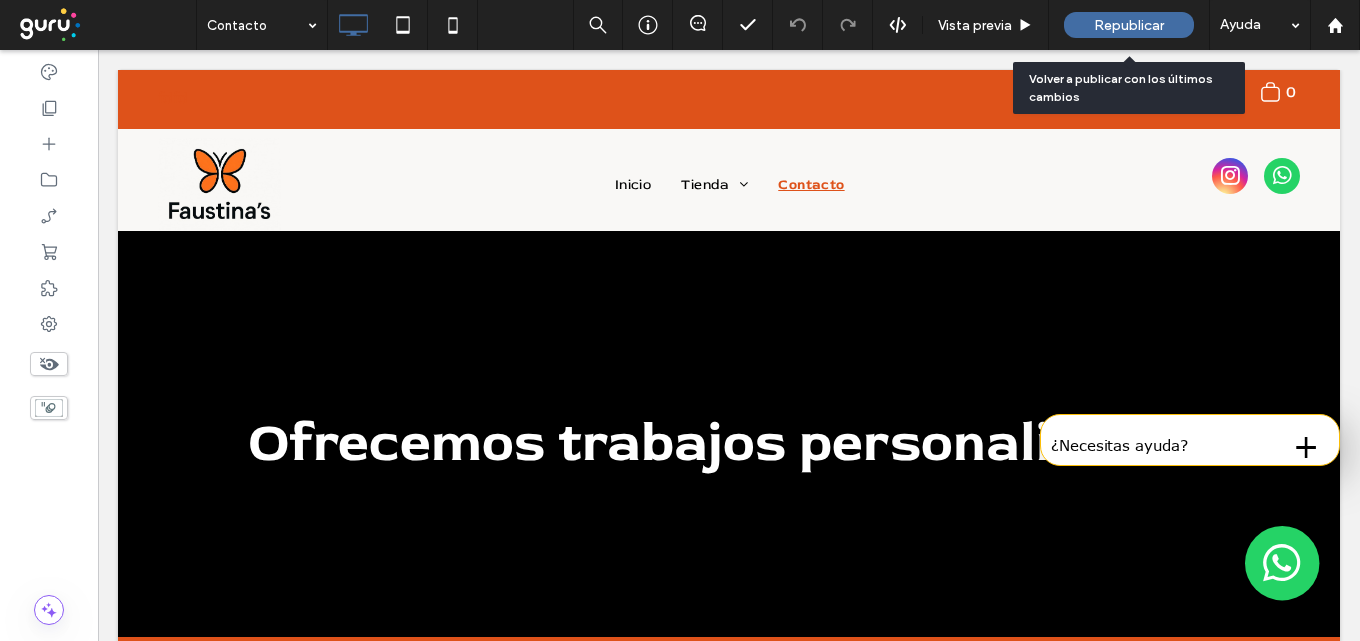 click on "Republicar" at bounding box center [1129, 25] 